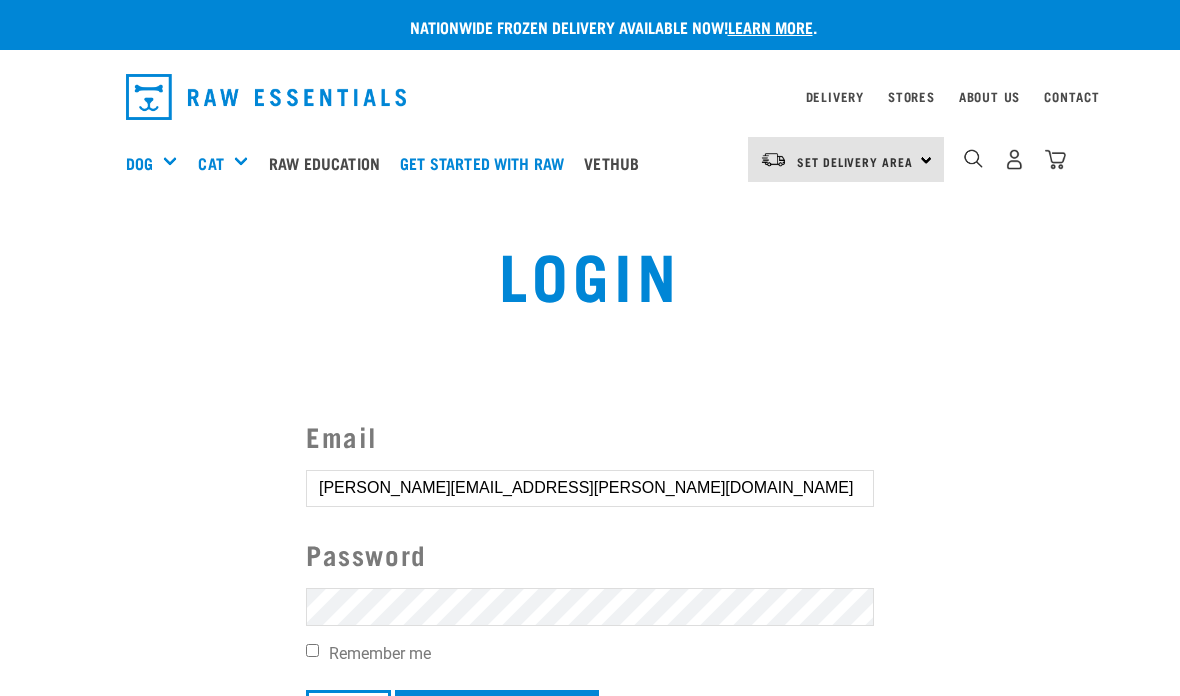 scroll, scrollTop: 38, scrollLeft: 0, axis: vertical 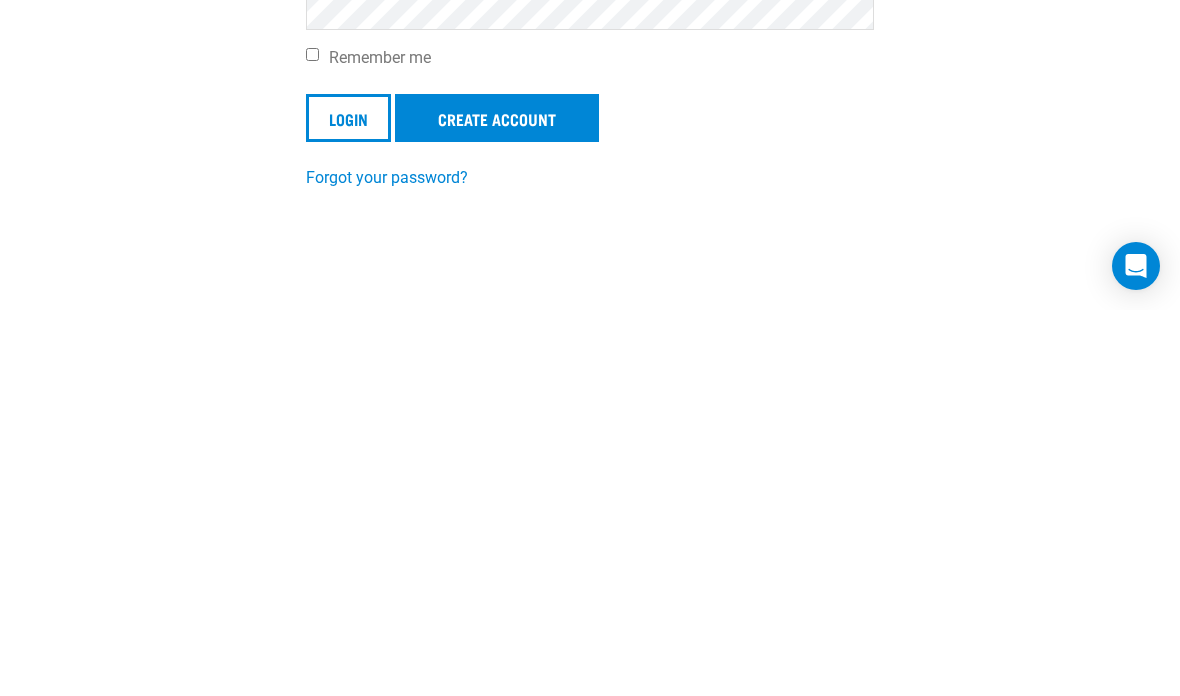 click on "Login" at bounding box center (348, 504) 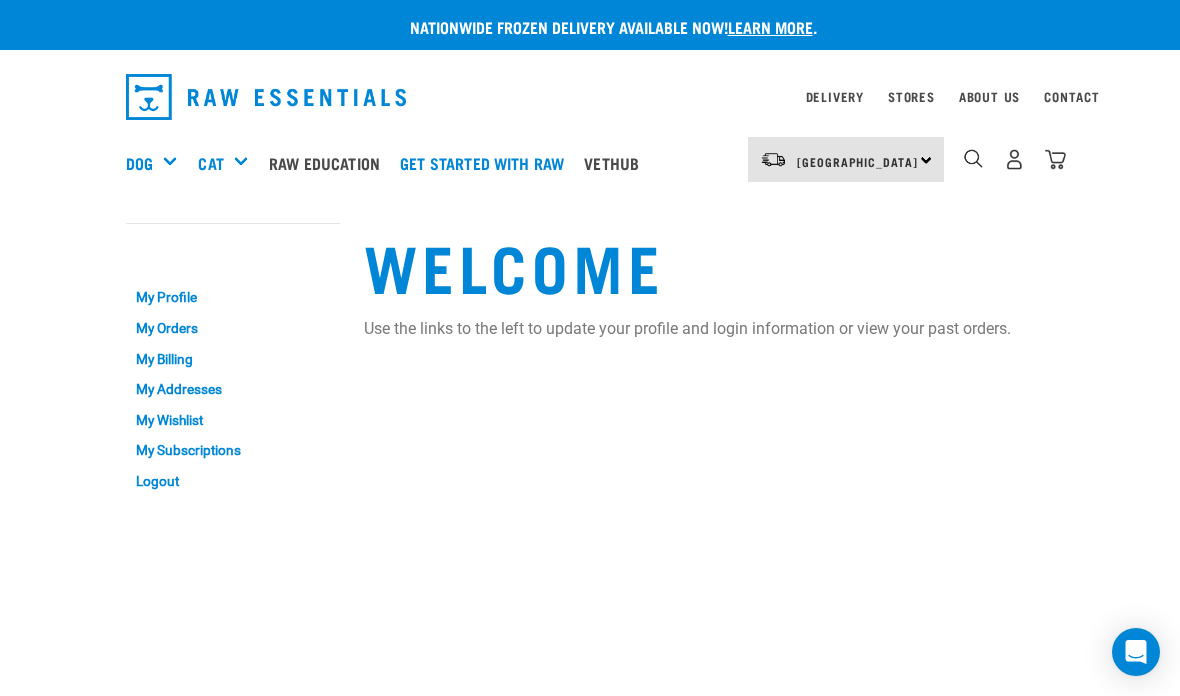 scroll, scrollTop: 0, scrollLeft: 0, axis: both 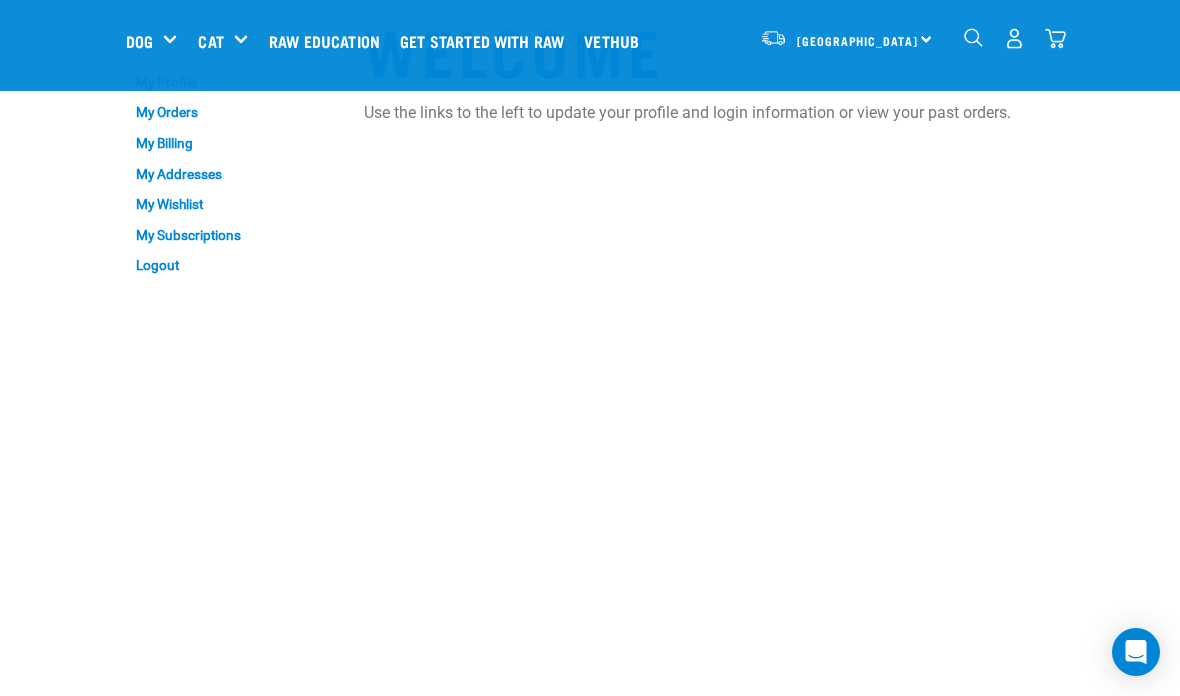 click on "Bones" at bounding box center (0, 0) 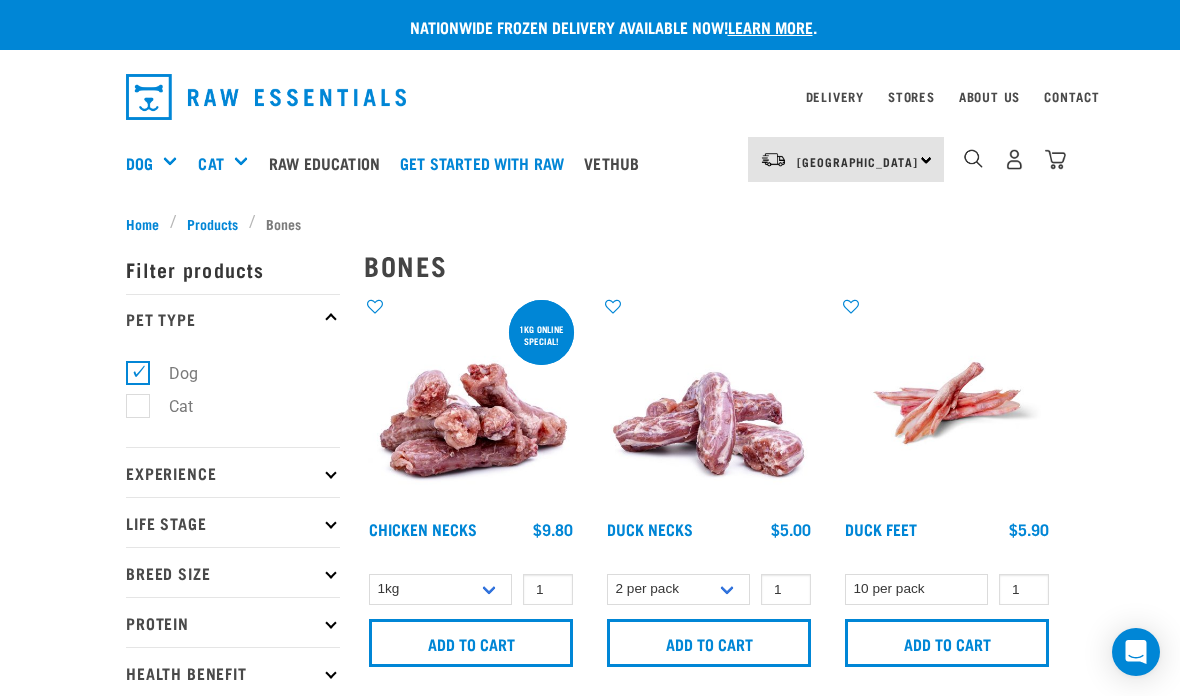 scroll, scrollTop: 0, scrollLeft: 0, axis: both 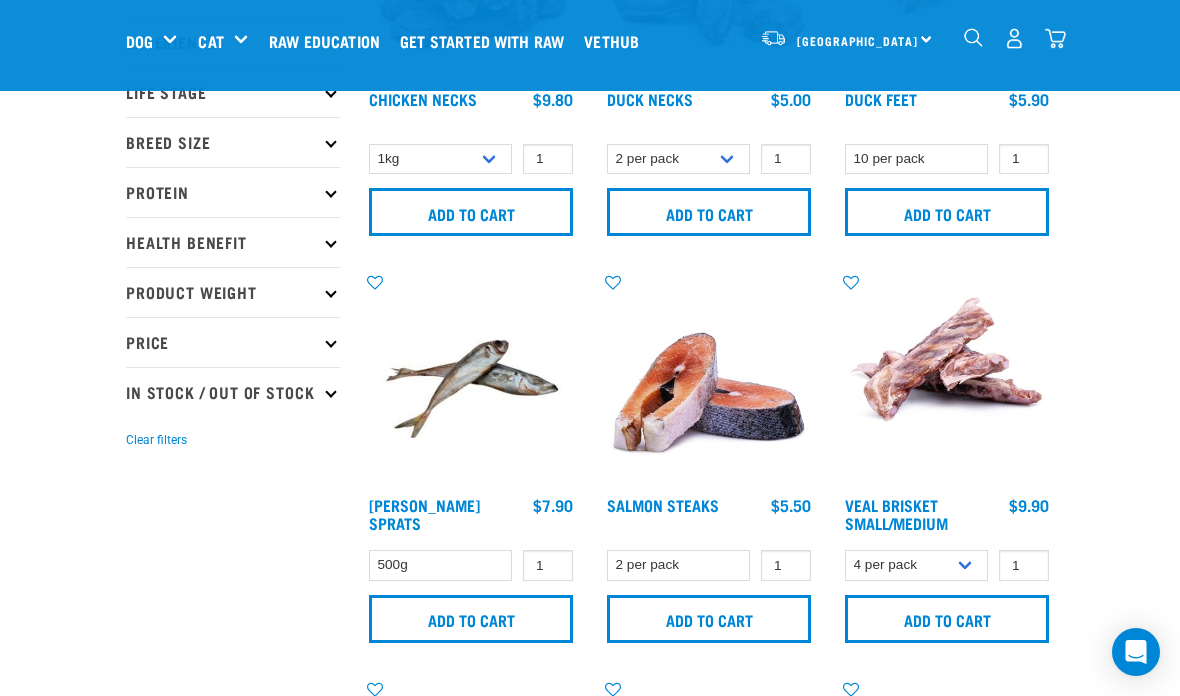 click on "Add to cart" at bounding box center (947, 619) 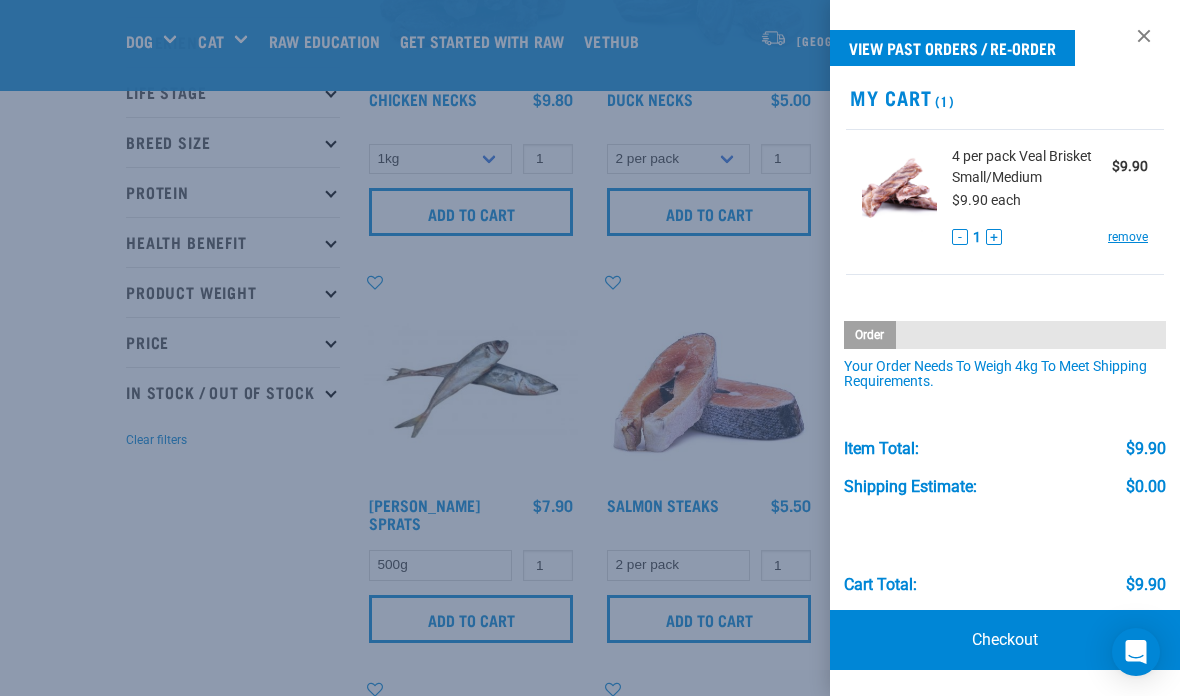 click at bounding box center (590, 348) 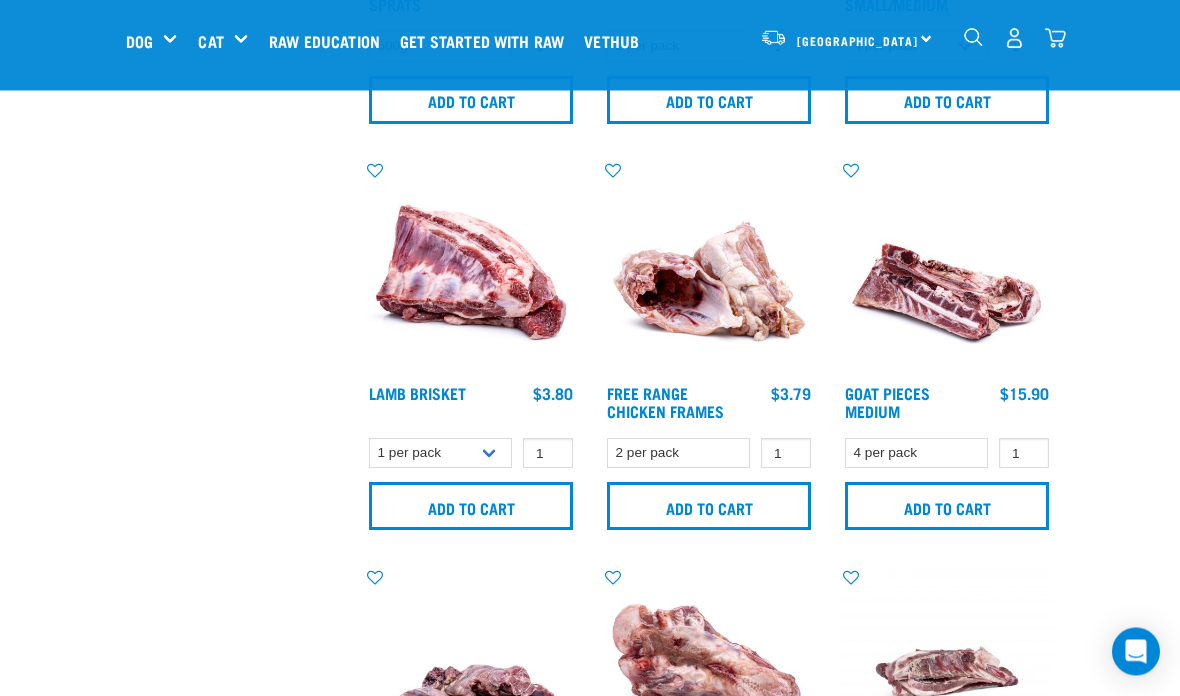 scroll, scrollTop: 790, scrollLeft: 0, axis: vertical 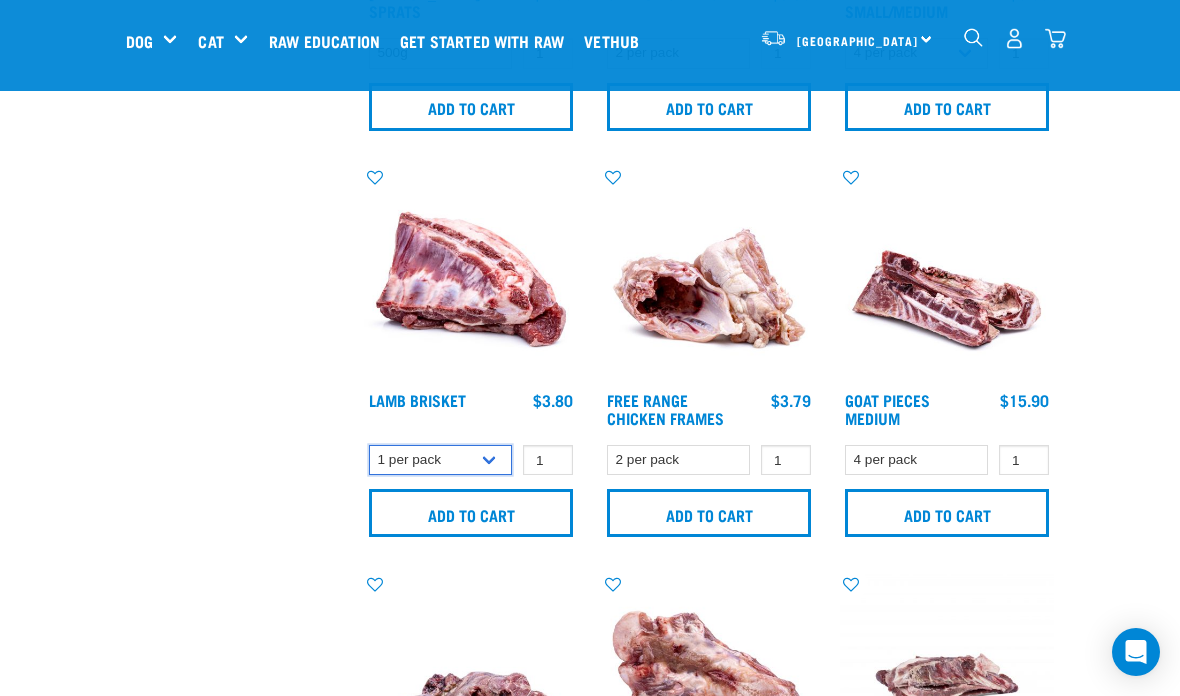 click on "1 per pack
4 per pack" at bounding box center (440, 460) 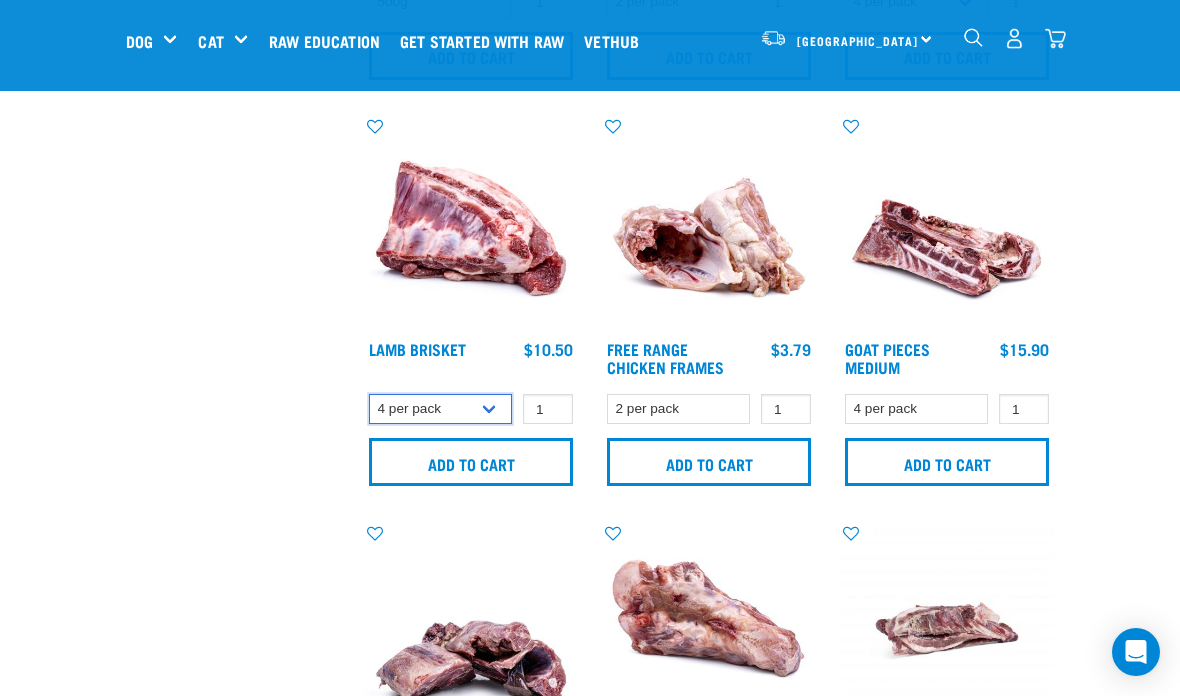 scroll, scrollTop: 866, scrollLeft: 0, axis: vertical 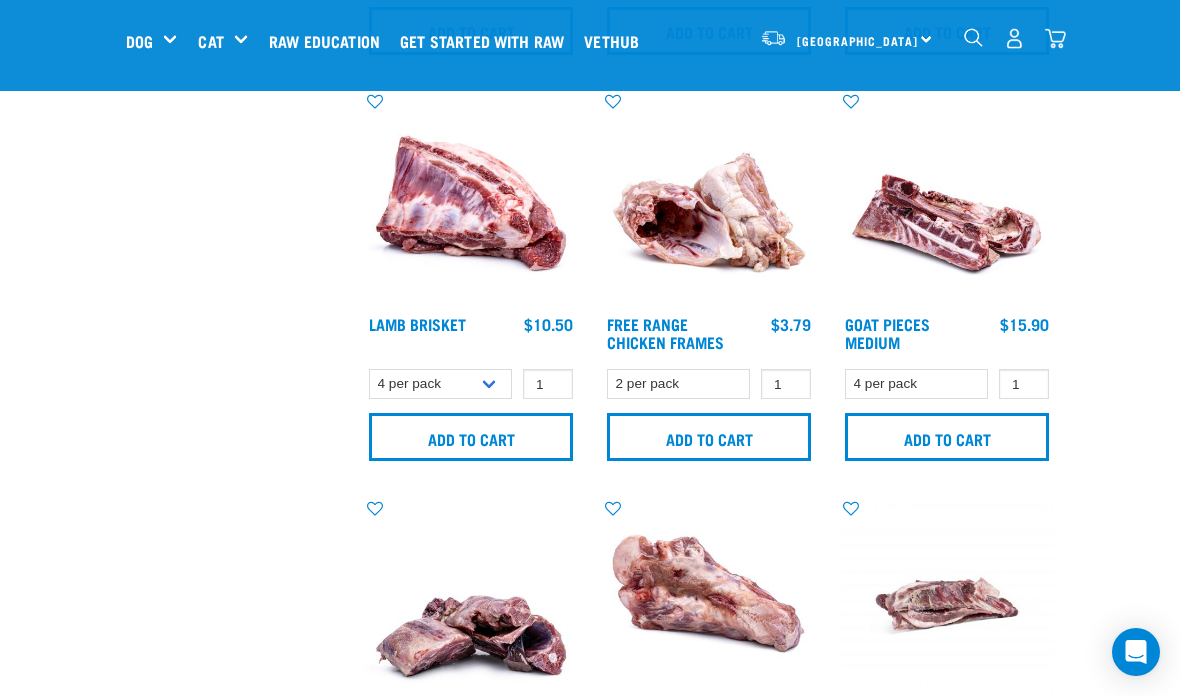 click on "Add to cart" at bounding box center (471, 437) 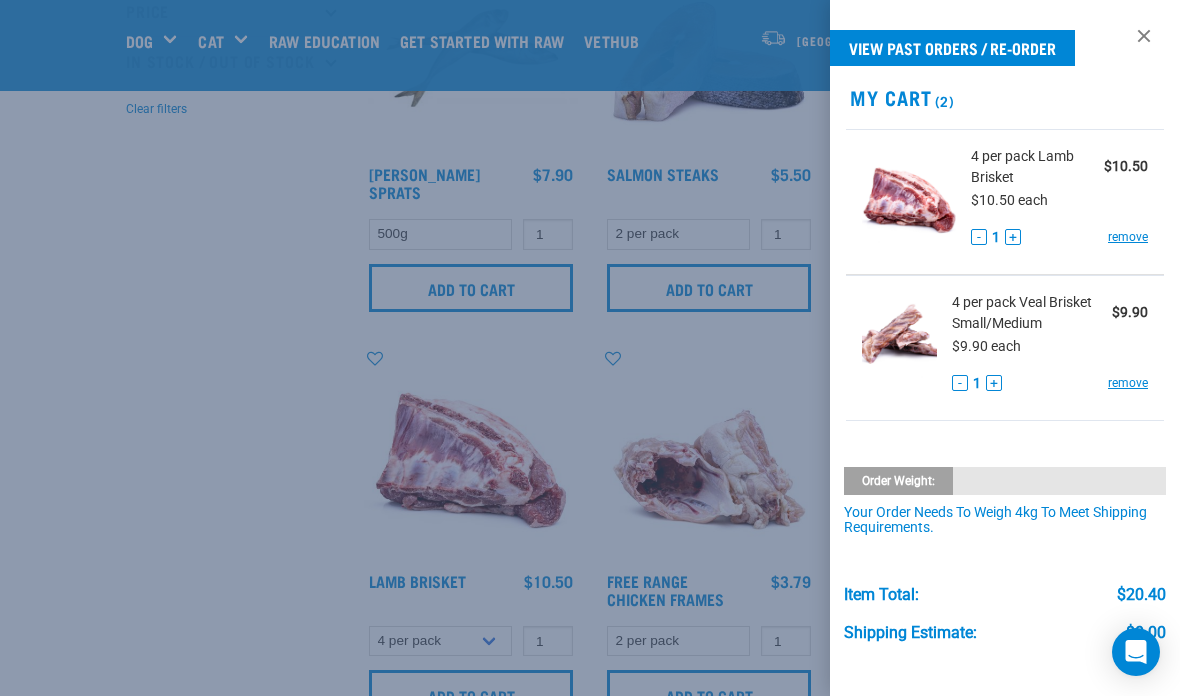 scroll, scrollTop: 624, scrollLeft: 0, axis: vertical 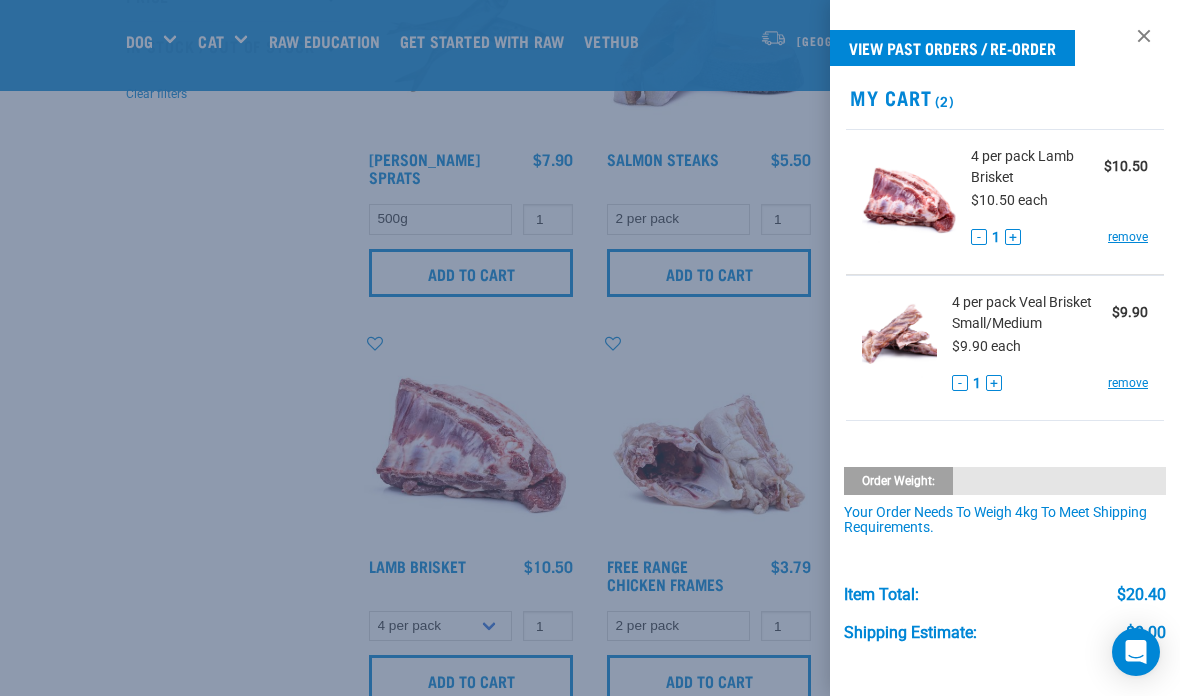 click at bounding box center [590, 348] 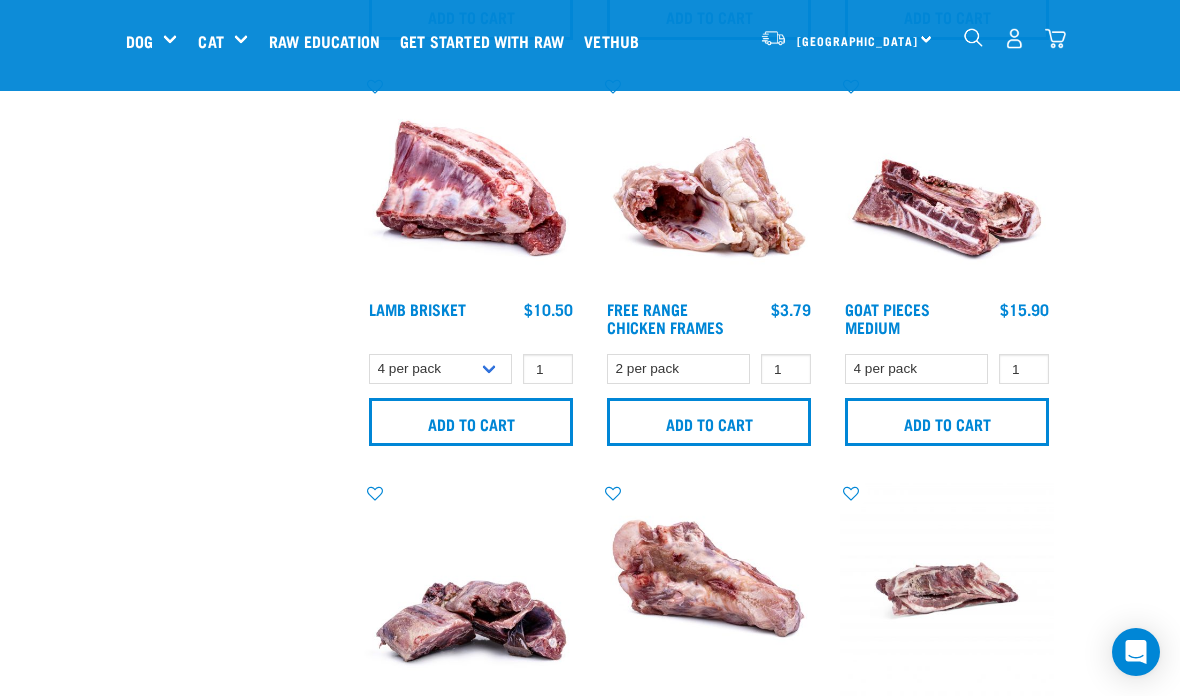 scroll, scrollTop: 892, scrollLeft: 0, axis: vertical 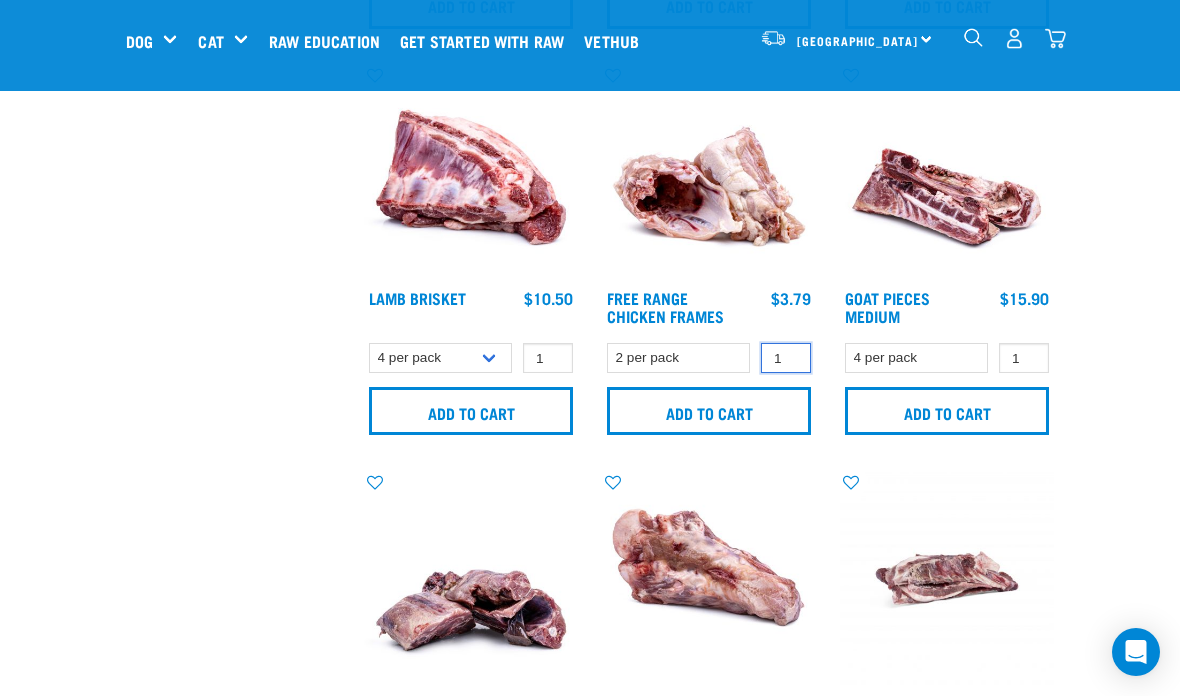 click on "1" at bounding box center [786, 358] 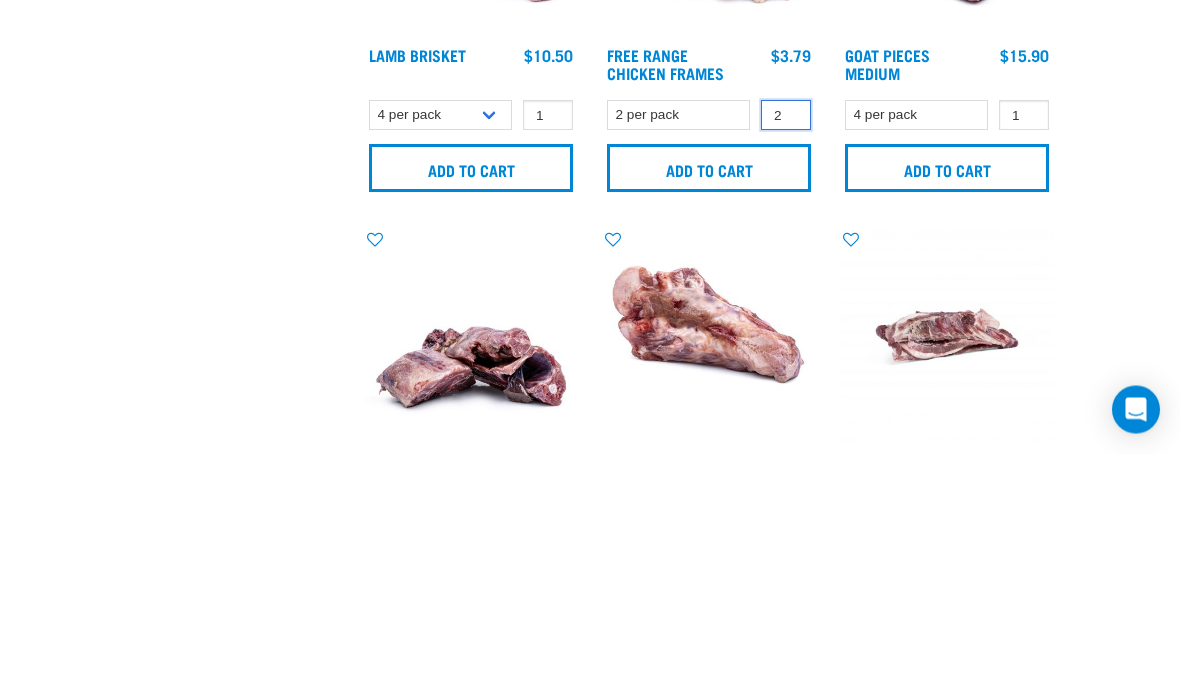 type on "2" 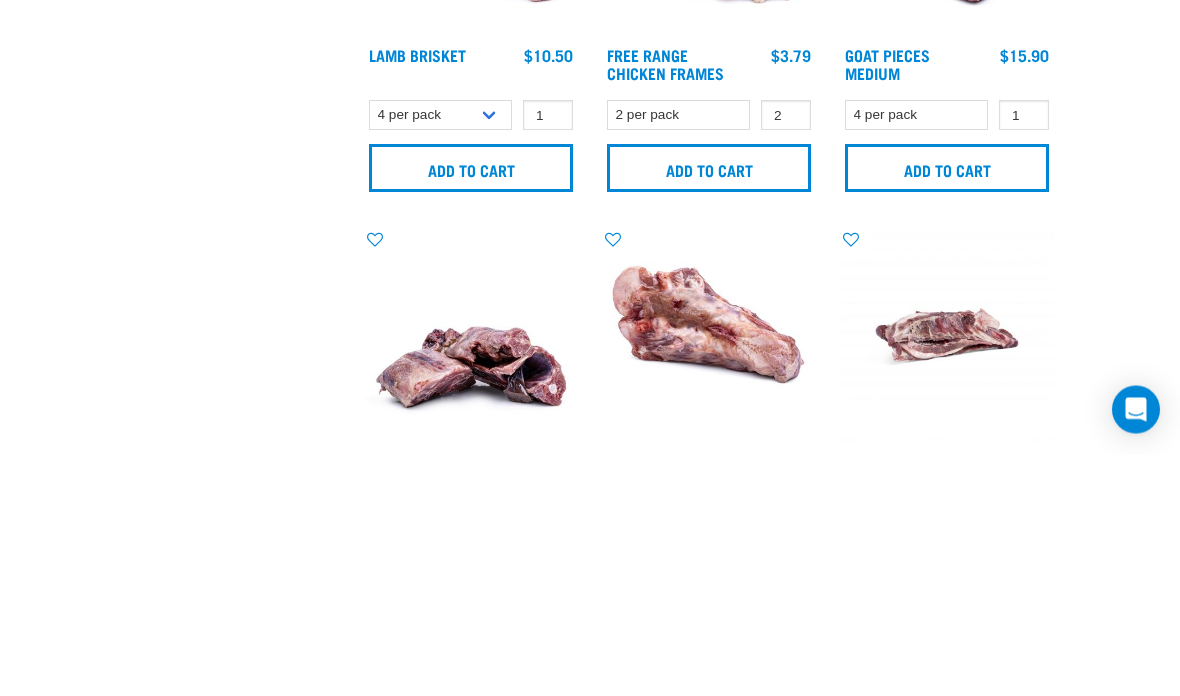 click on "Add to cart" at bounding box center [709, 411] 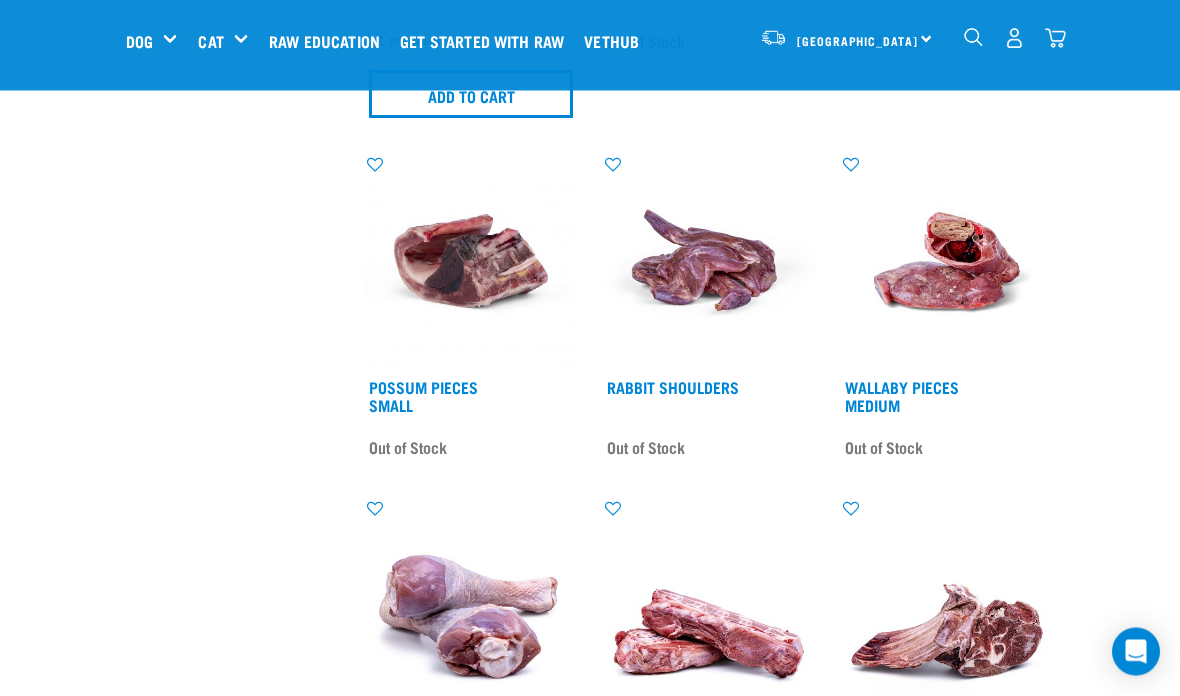 scroll, scrollTop: 2429, scrollLeft: 0, axis: vertical 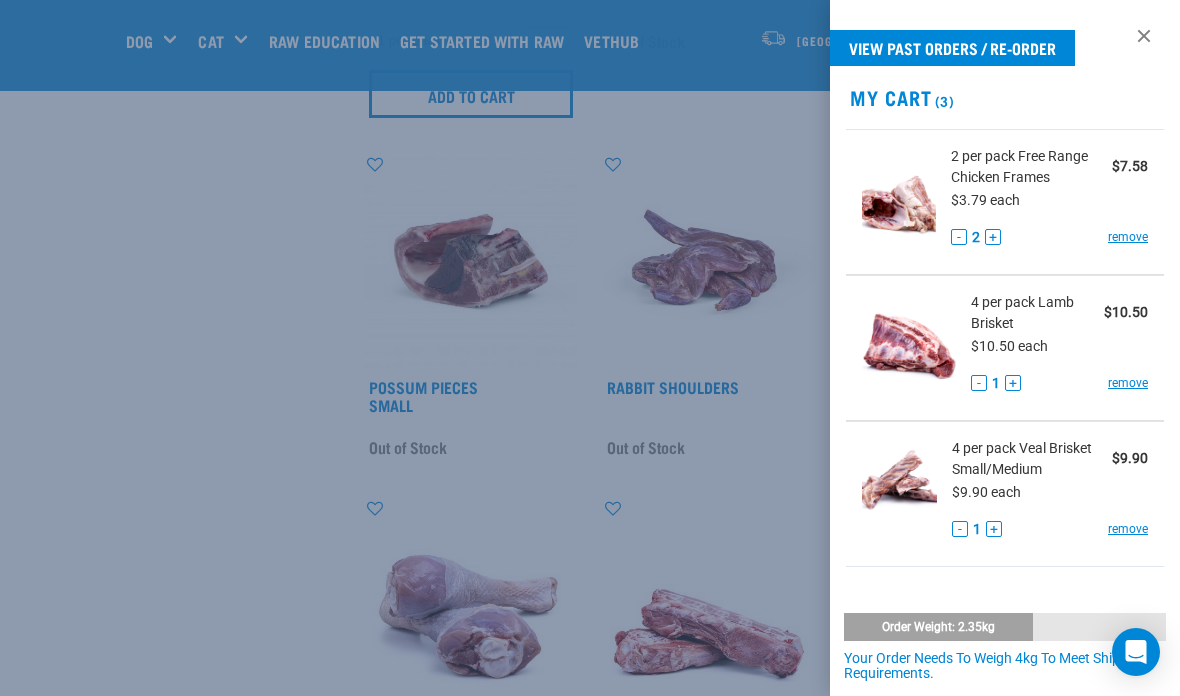 click at bounding box center (590, 348) 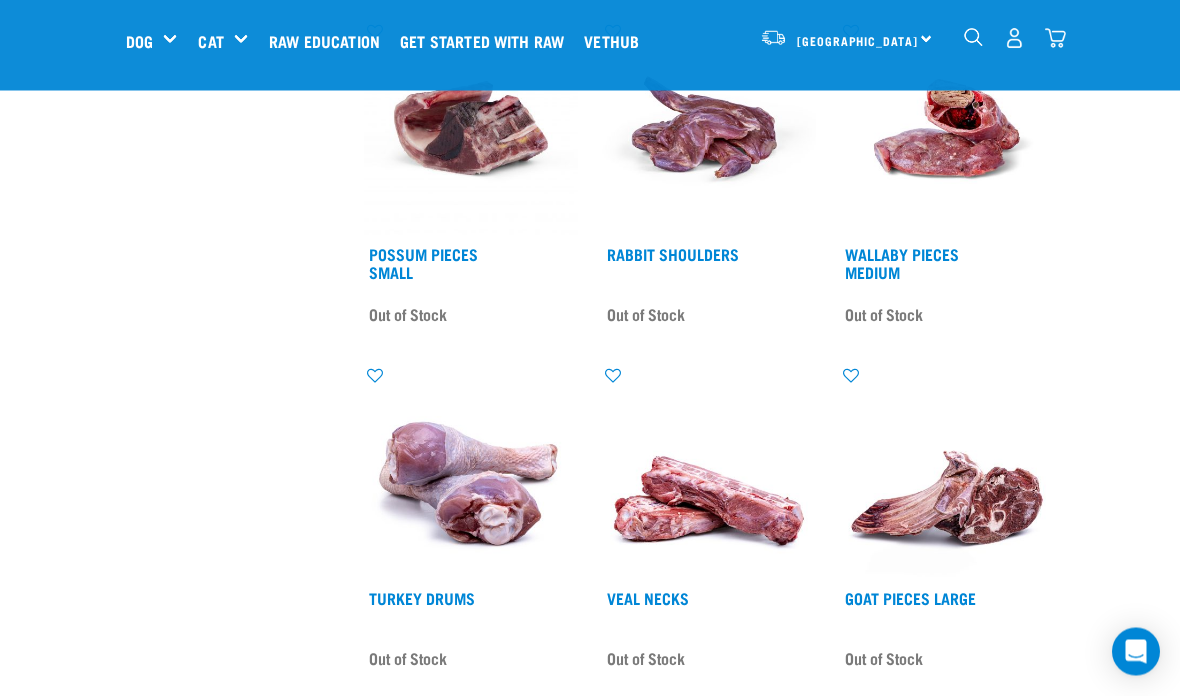 scroll, scrollTop: 2561, scrollLeft: 0, axis: vertical 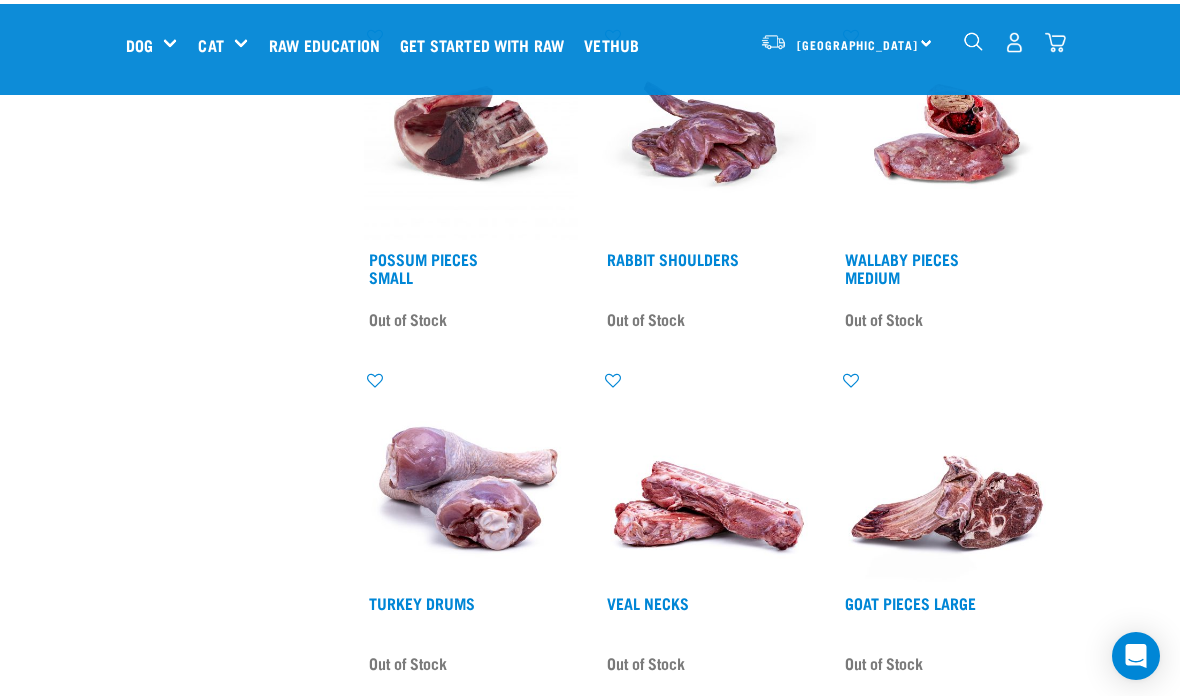 click on "Treats" at bounding box center [0, 0] 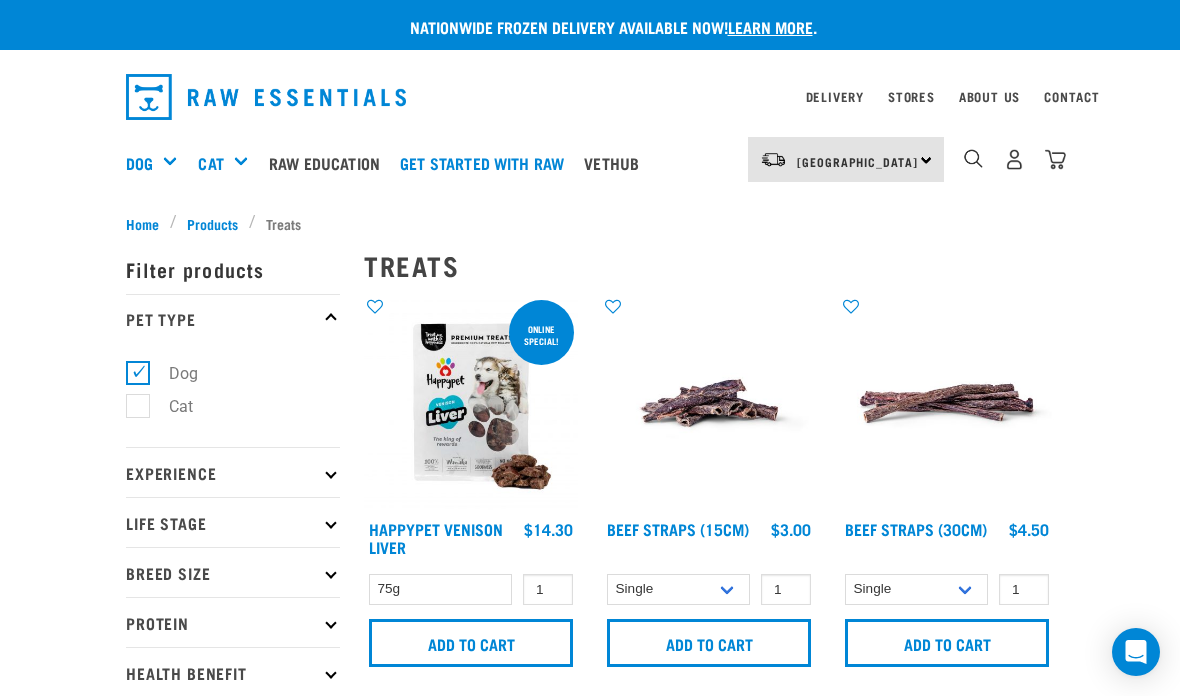 scroll, scrollTop: 0, scrollLeft: 0, axis: both 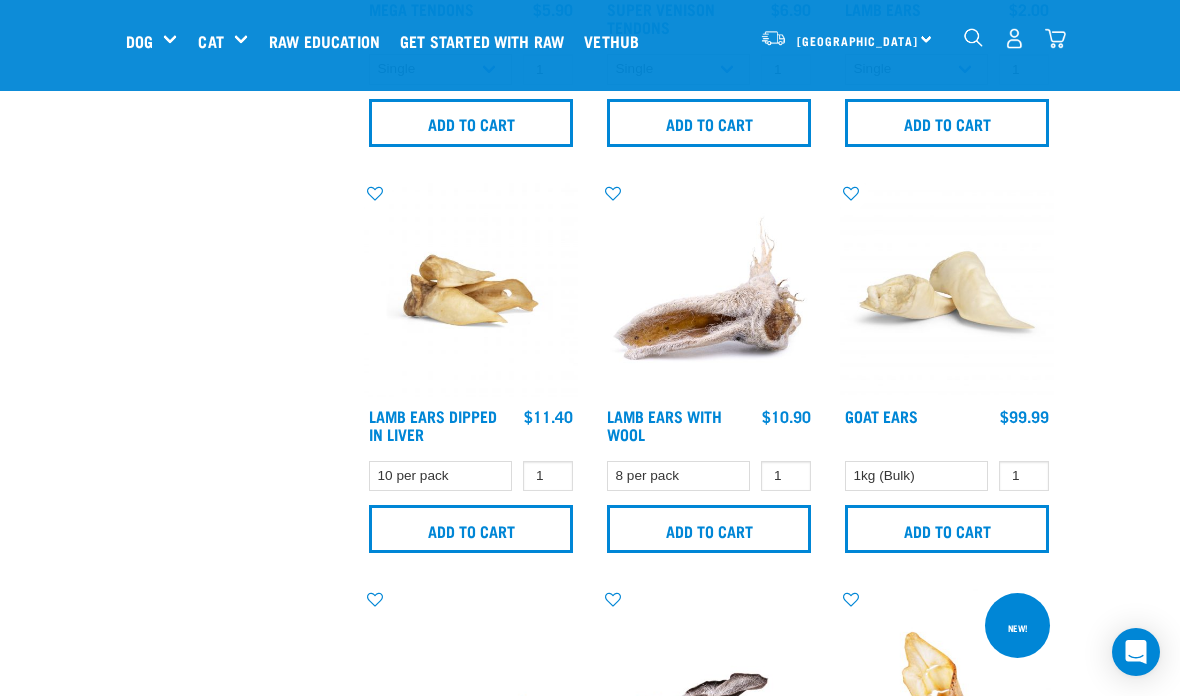 click on "Add to cart" at bounding box center (471, 529) 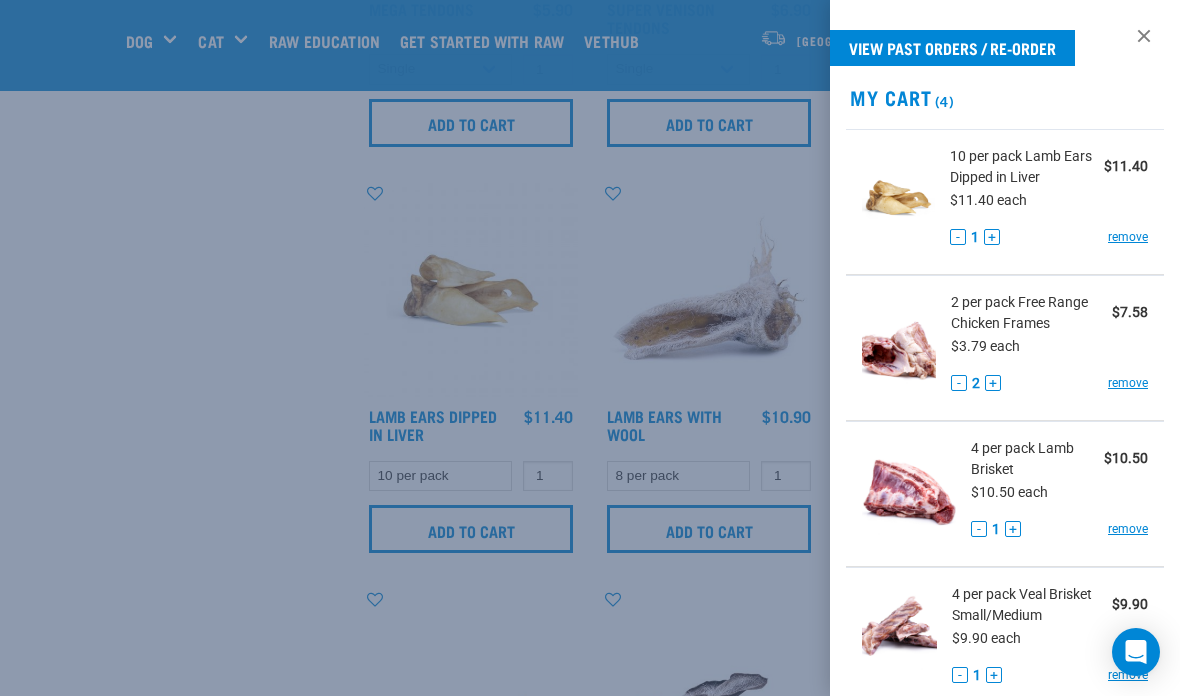 click at bounding box center (590, 348) 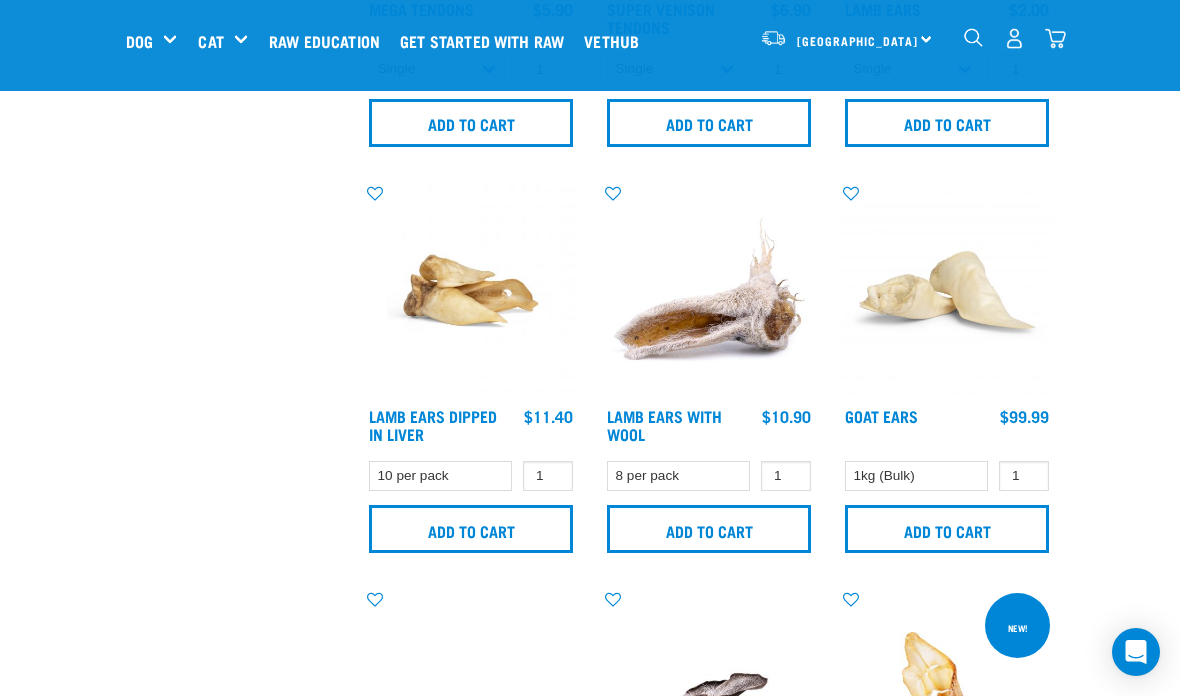 click on "Green Tripe" at bounding box center [0, 0] 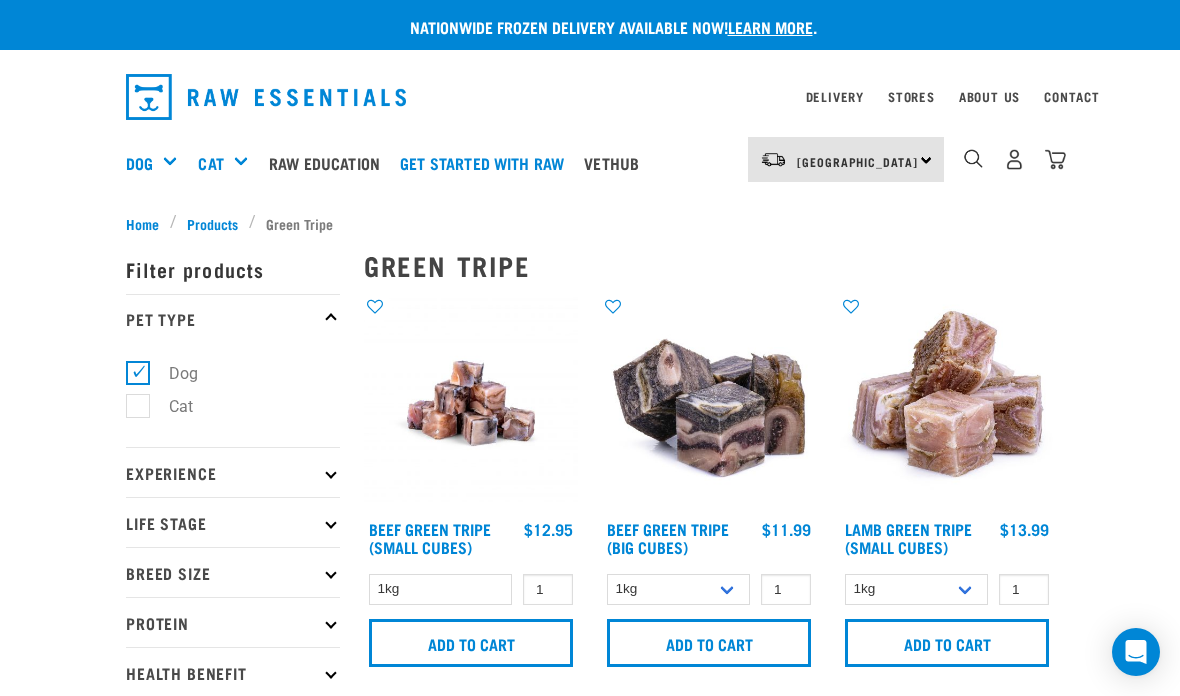 scroll, scrollTop: 0, scrollLeft: 0, axis: both 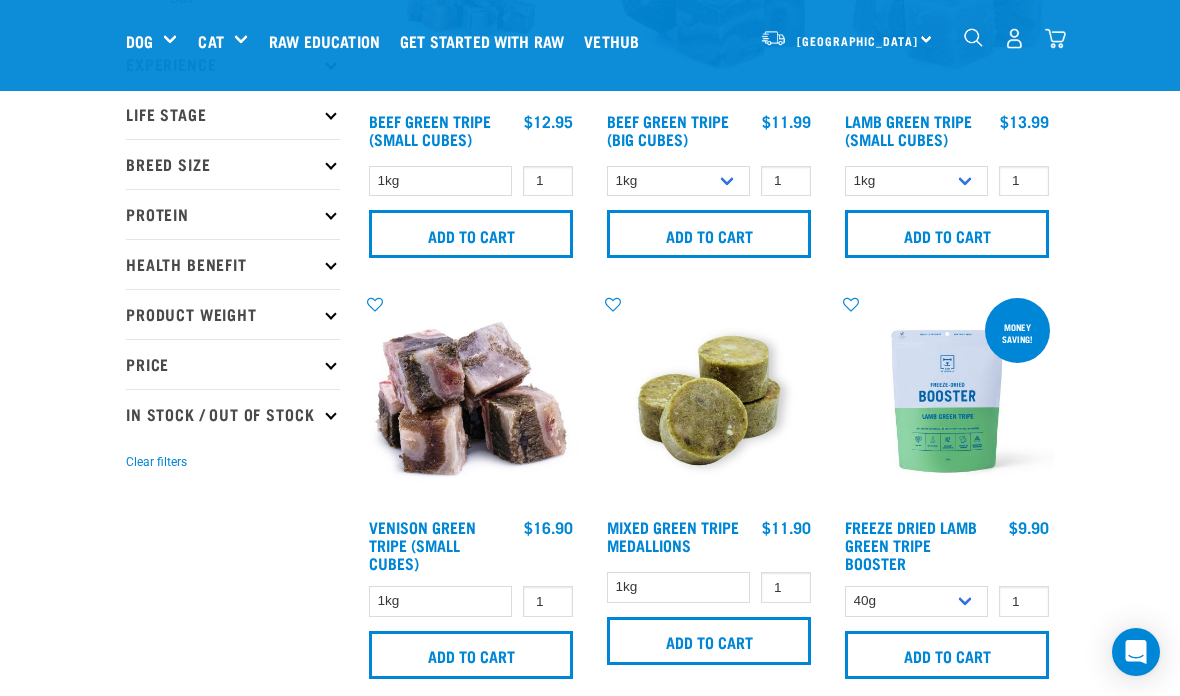 click on "Add to cart" at bounding box center (947, 234) 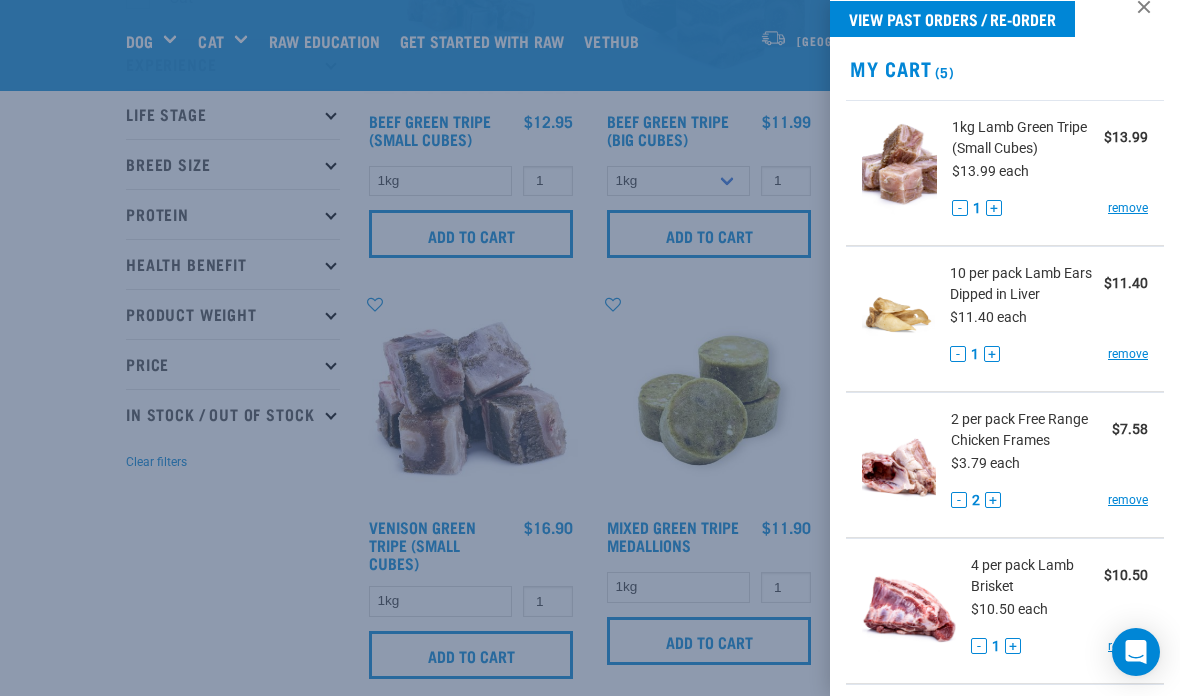 scroll, scrollTop: 28, scrollLeft: 0, axis: vertical 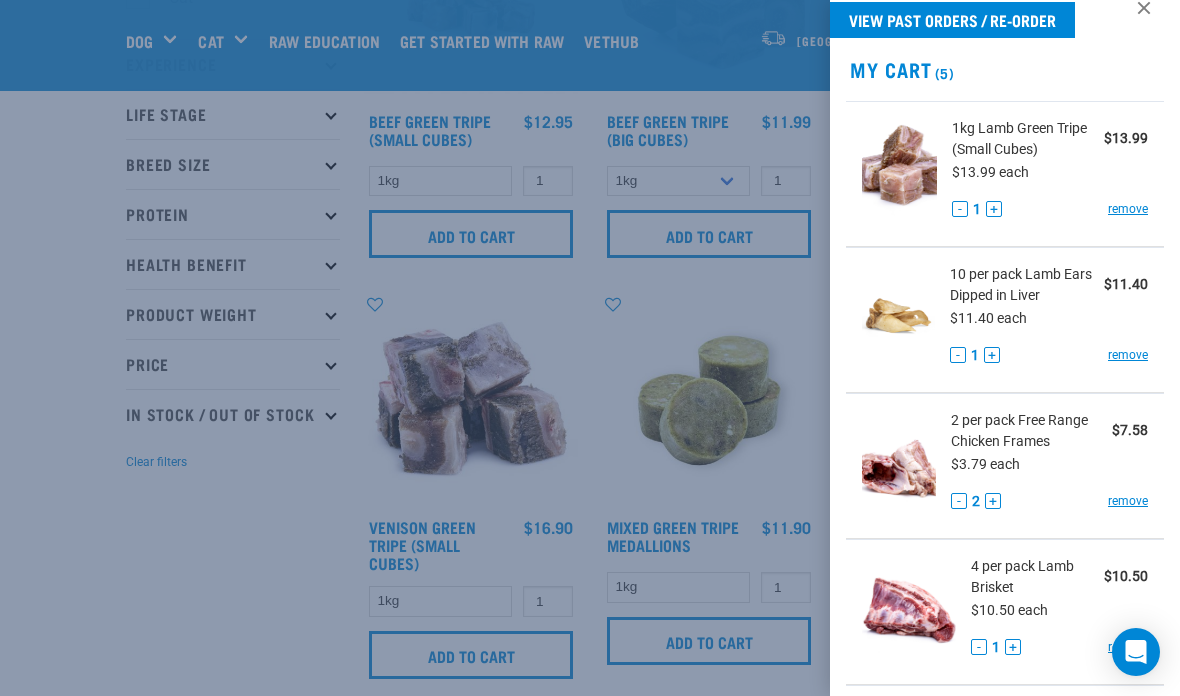 click at bounding box center [590, 348] 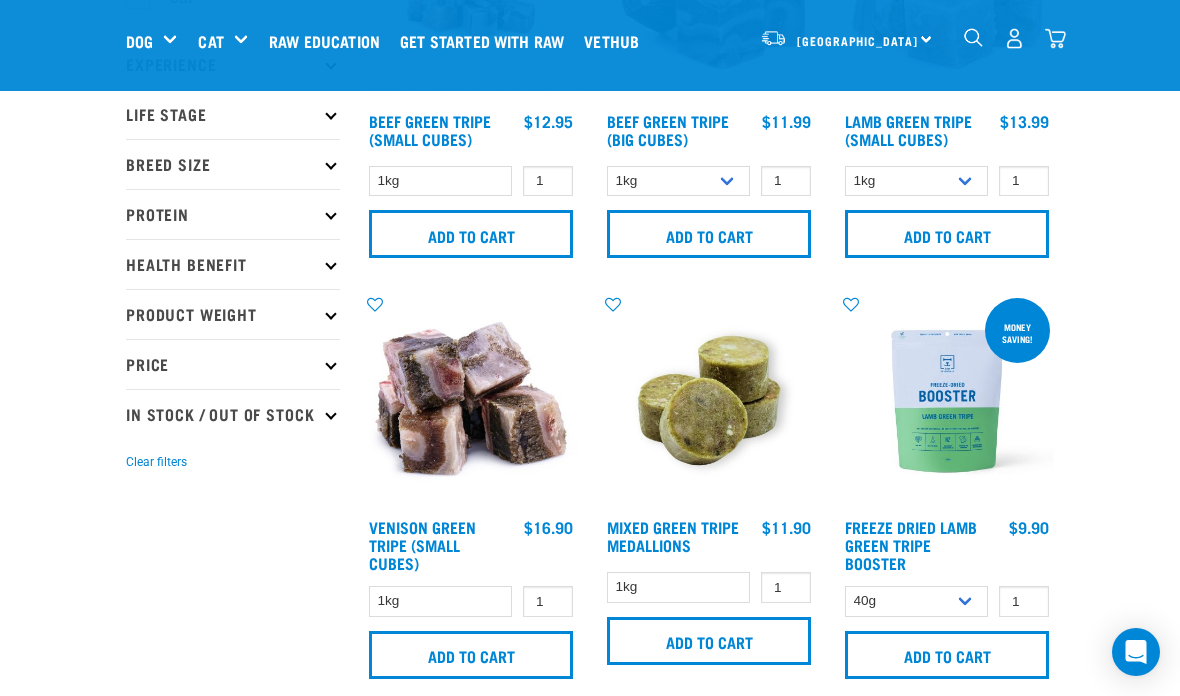 click on "Mixes & Minces" at bounding box center [0, 0] 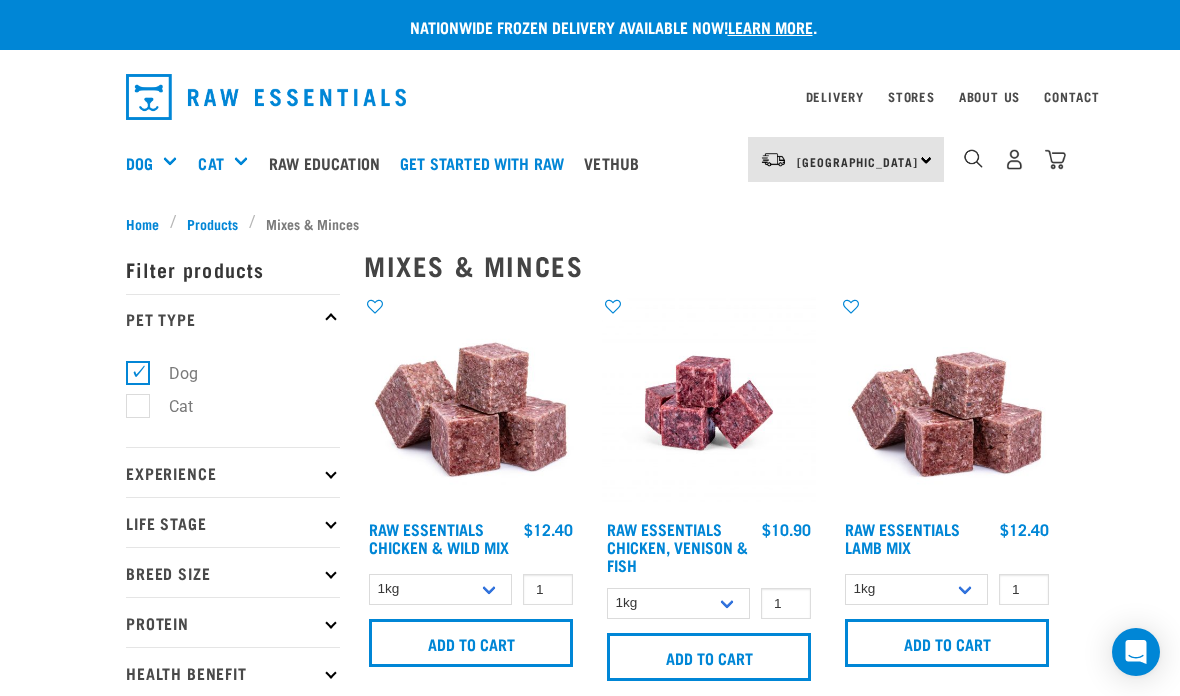 scroll, scrollTop: 0, scrollLeft: 0, axis: both 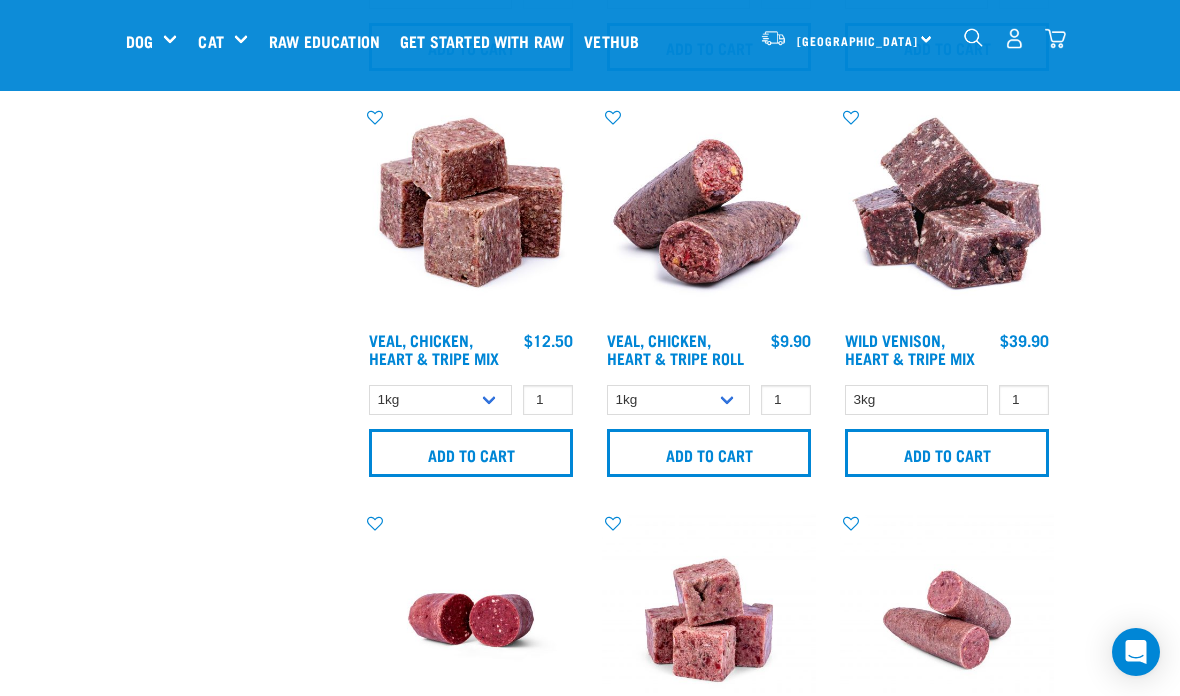 click on "Add to cart" at bounding box center [471, 453] 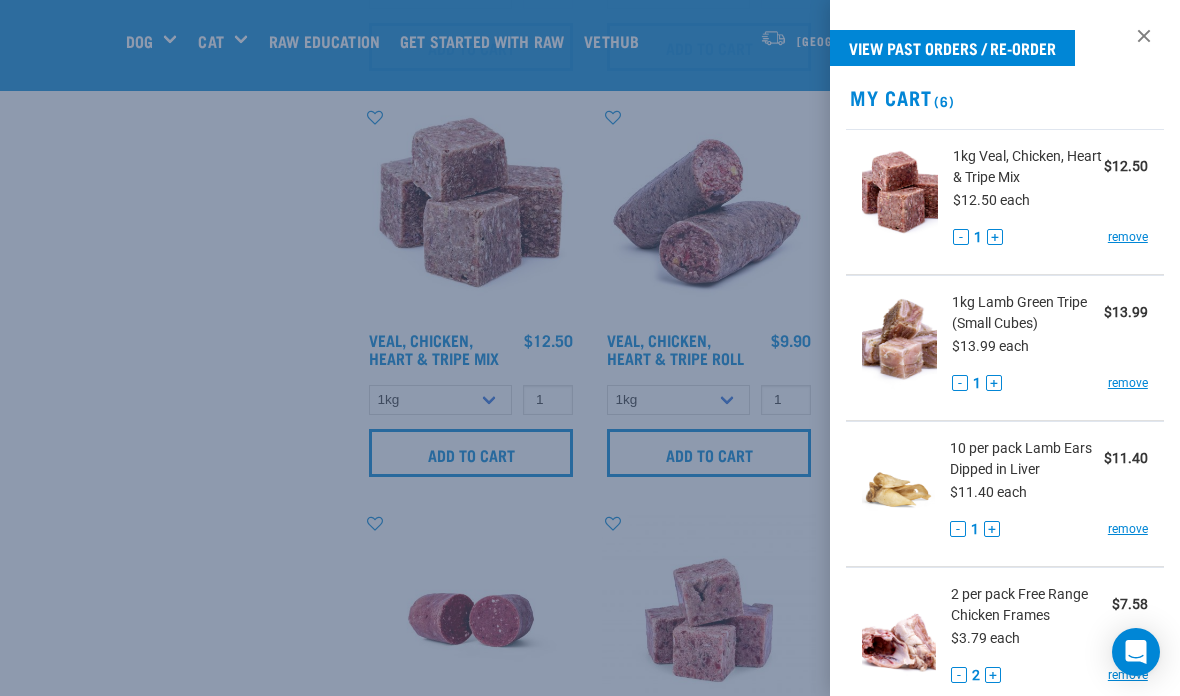click at bounding box center [590, 348] 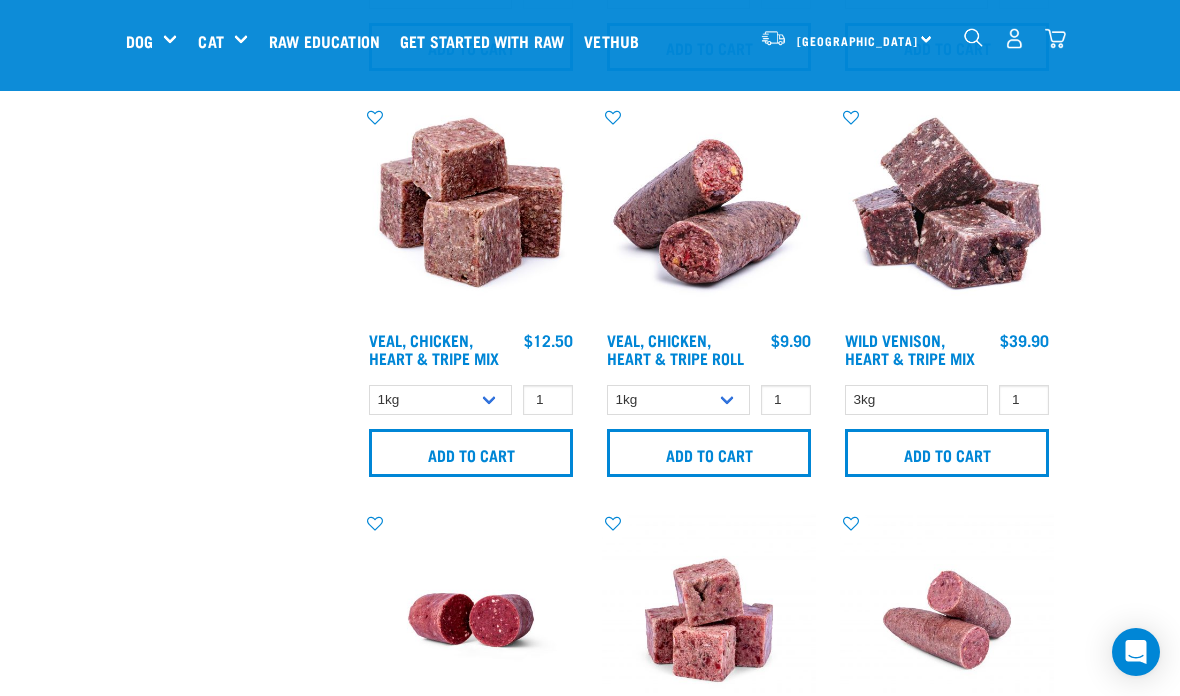 click on "Mixes & Minces" at bounding box center [0, 0] 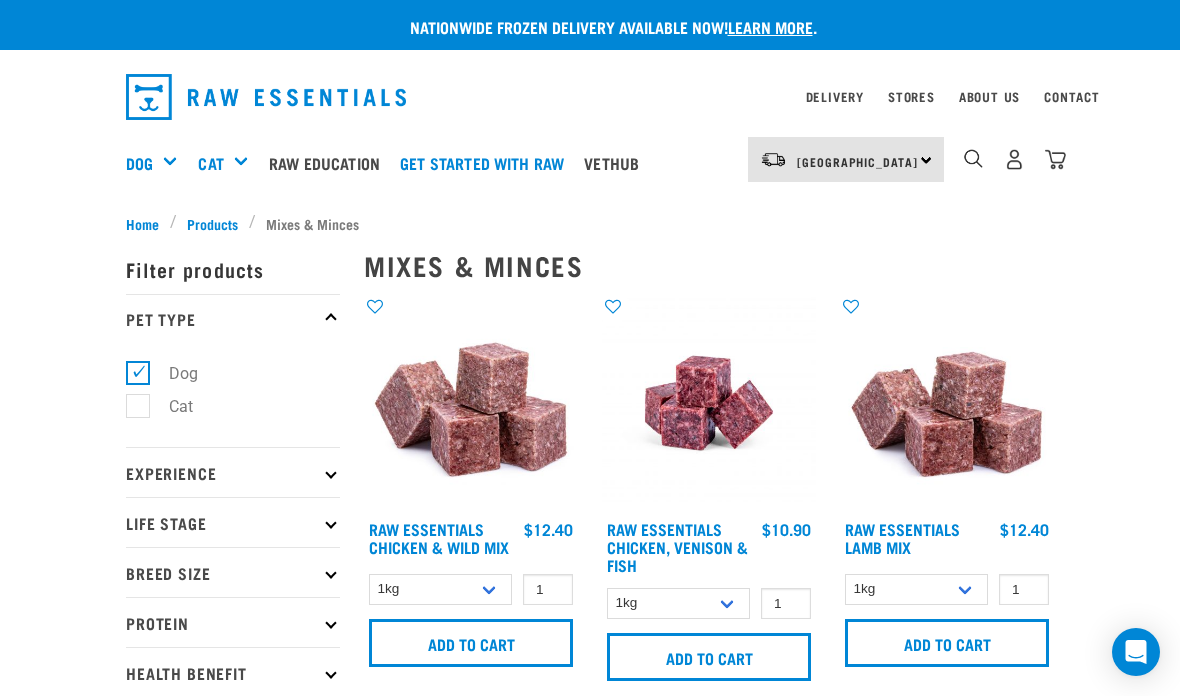 scroll, scrollTop: 0, scrollLeft: 0, axis: both 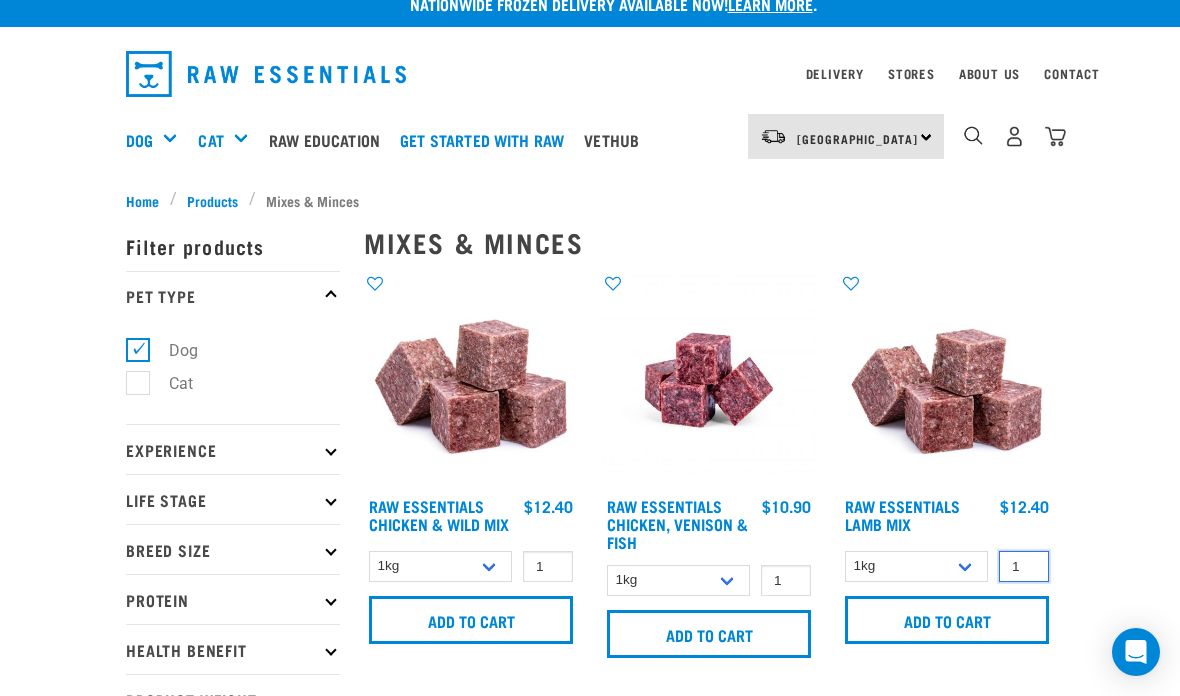 click on "1" at bounding box center (1024, 566) 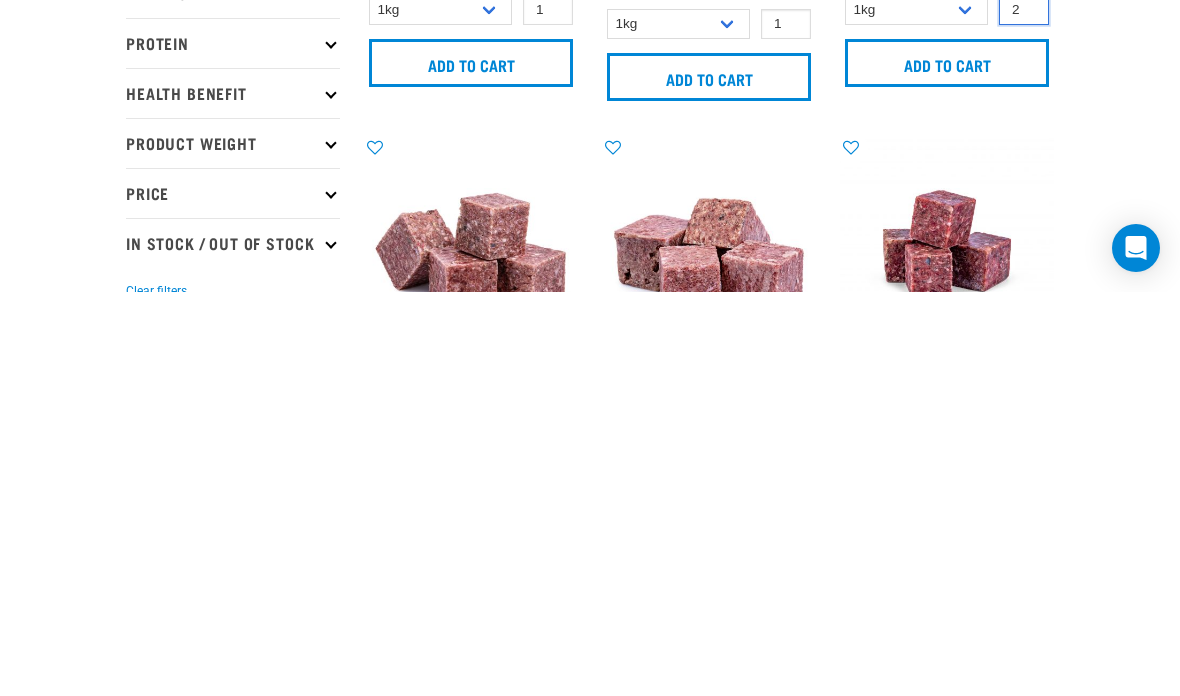 type on "2" 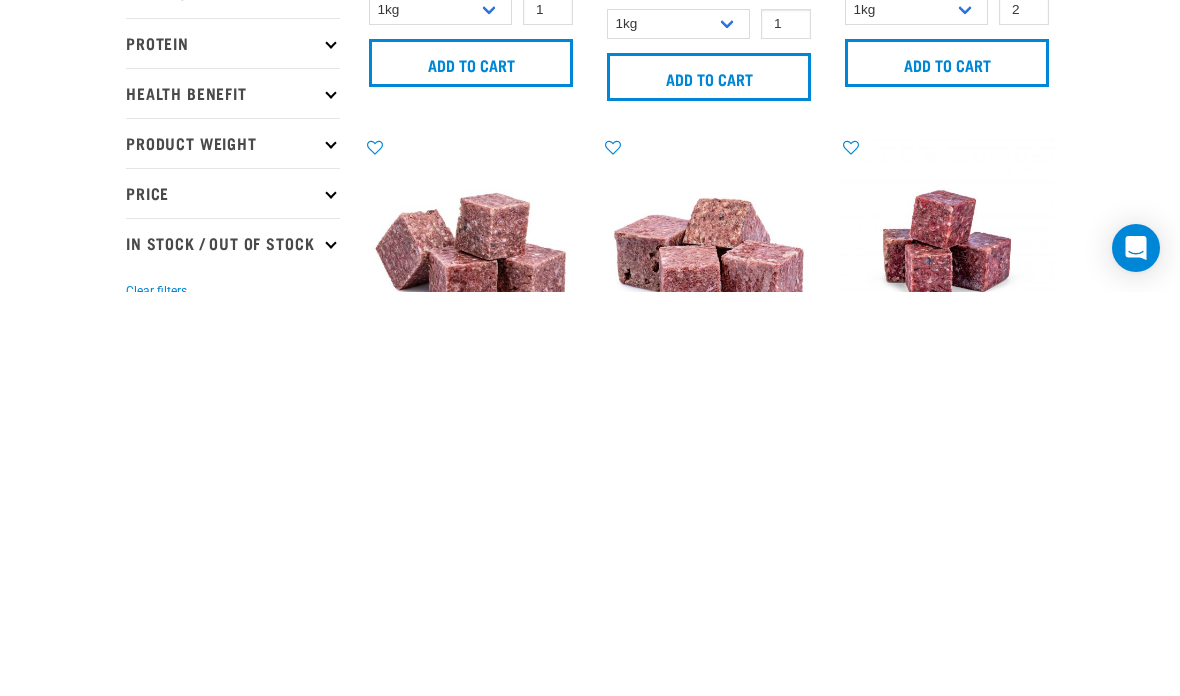 click on "Add to cart" at bounding box center (947, 467) 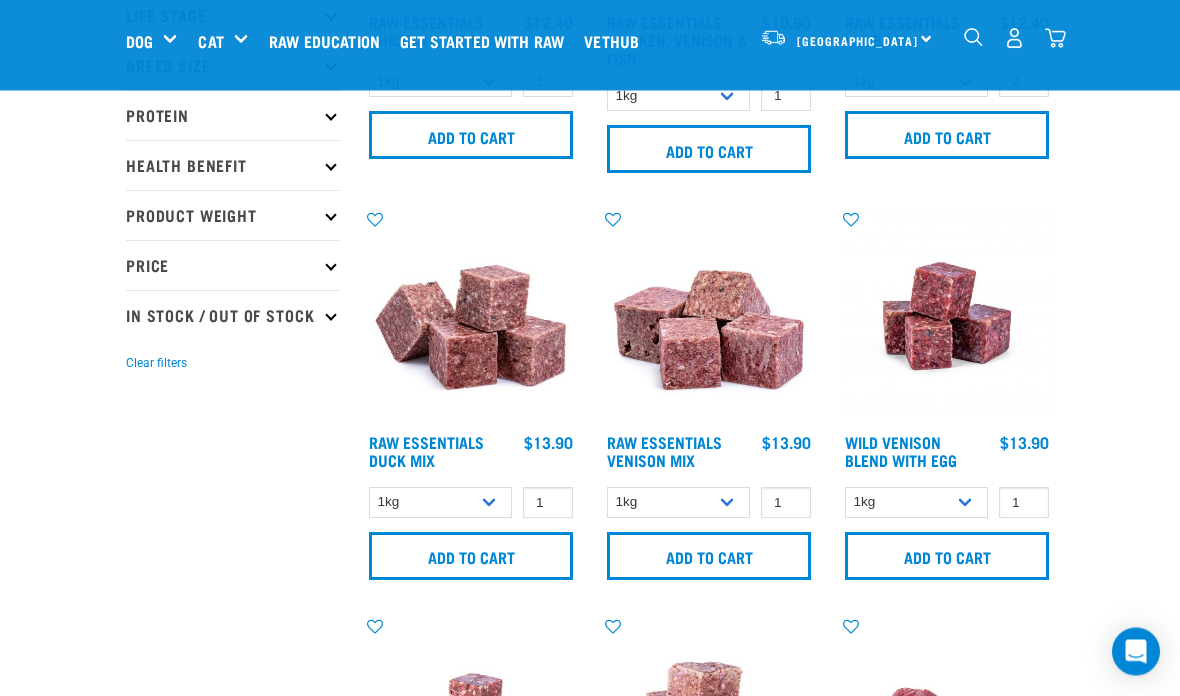 scroll, scrollTop: 310, scrollLeft: 0, axis: vertical 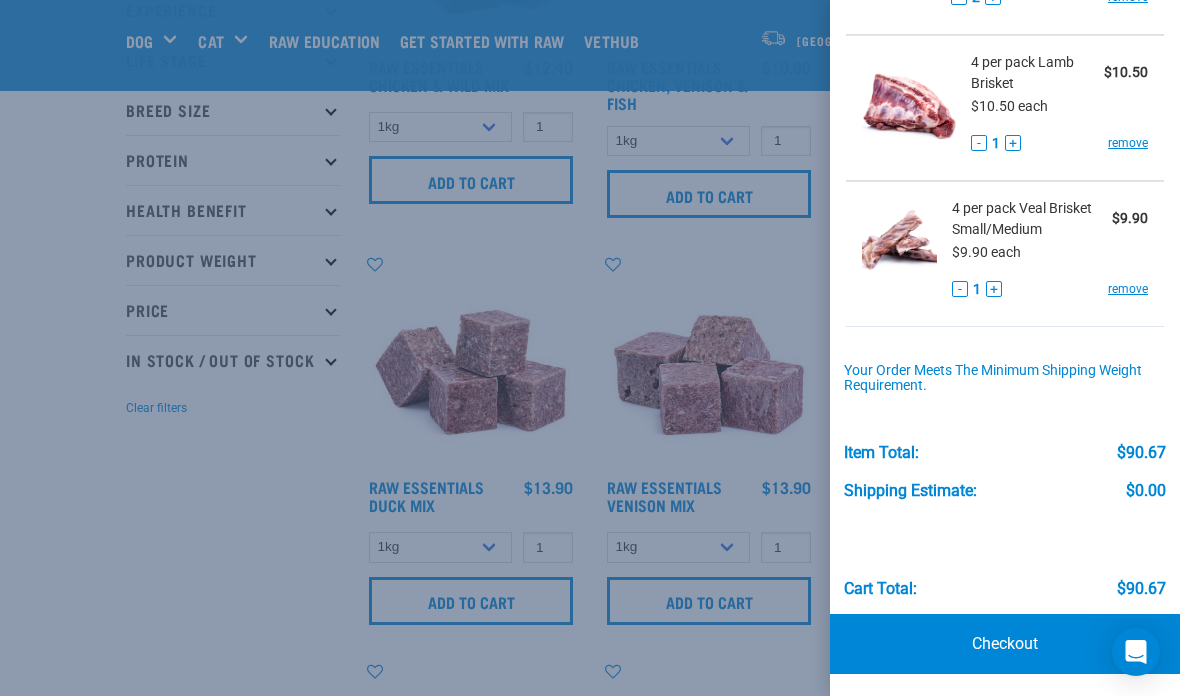 click on "Checkout" at bounding box center (1005, 644) 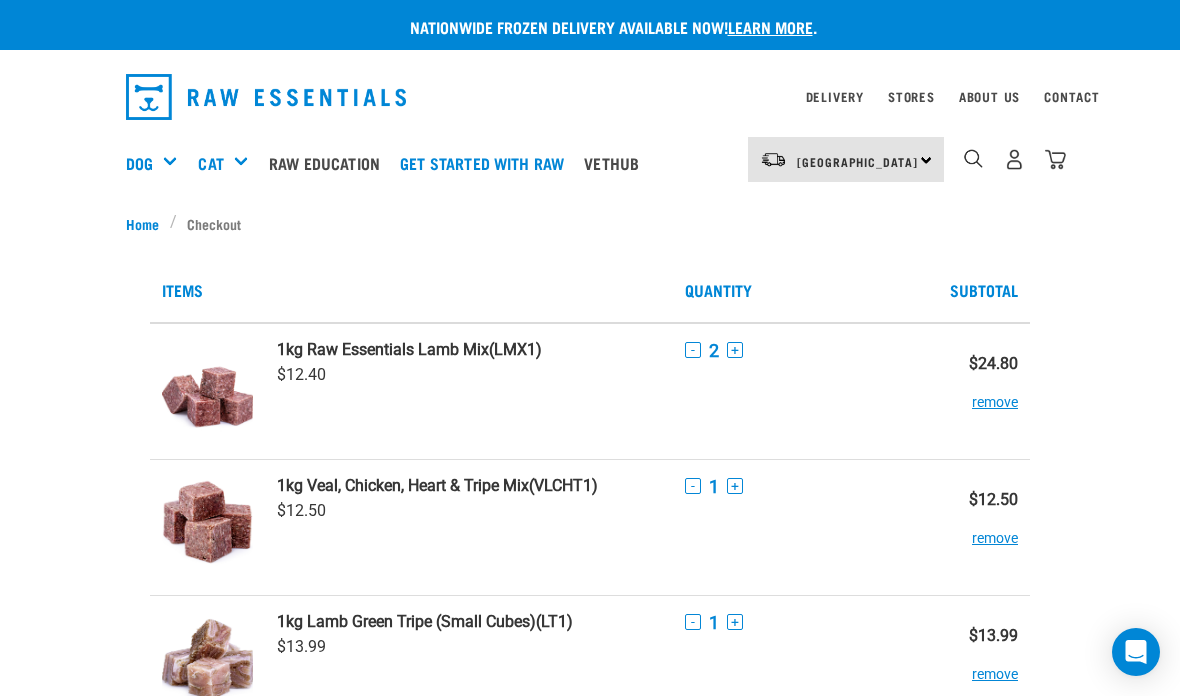 scroll, scrollTop: 0, scrollLeft: 0, axis: both 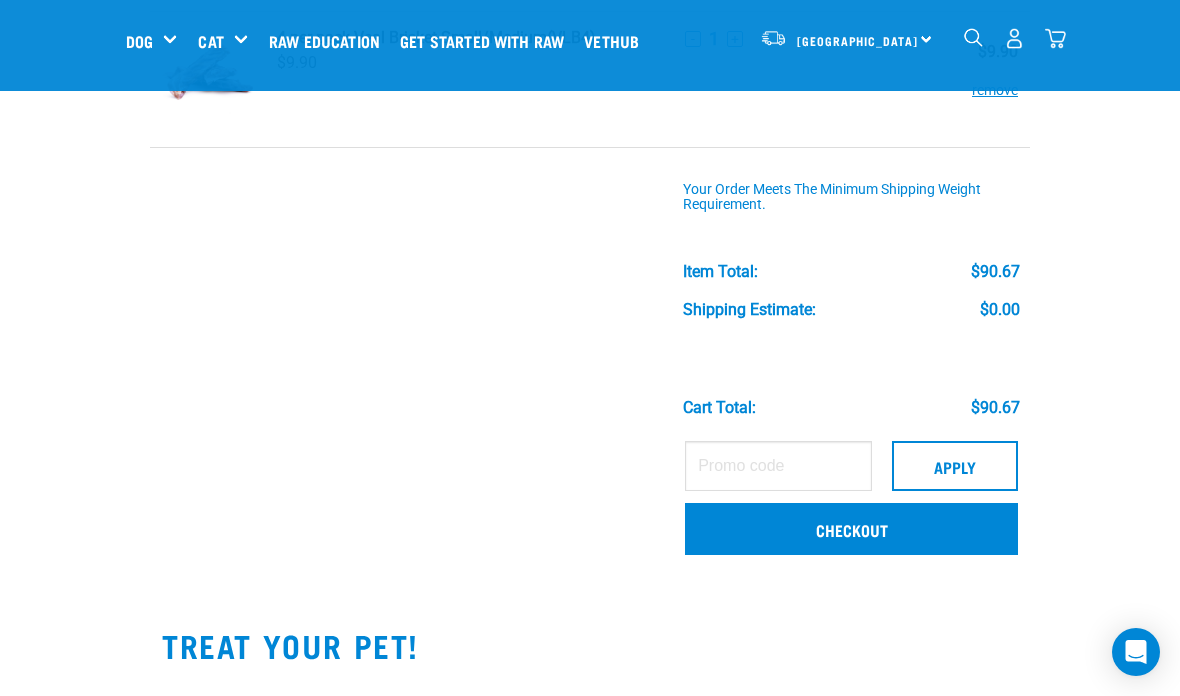 click on "Checkout" at bounding box center [851, 529] 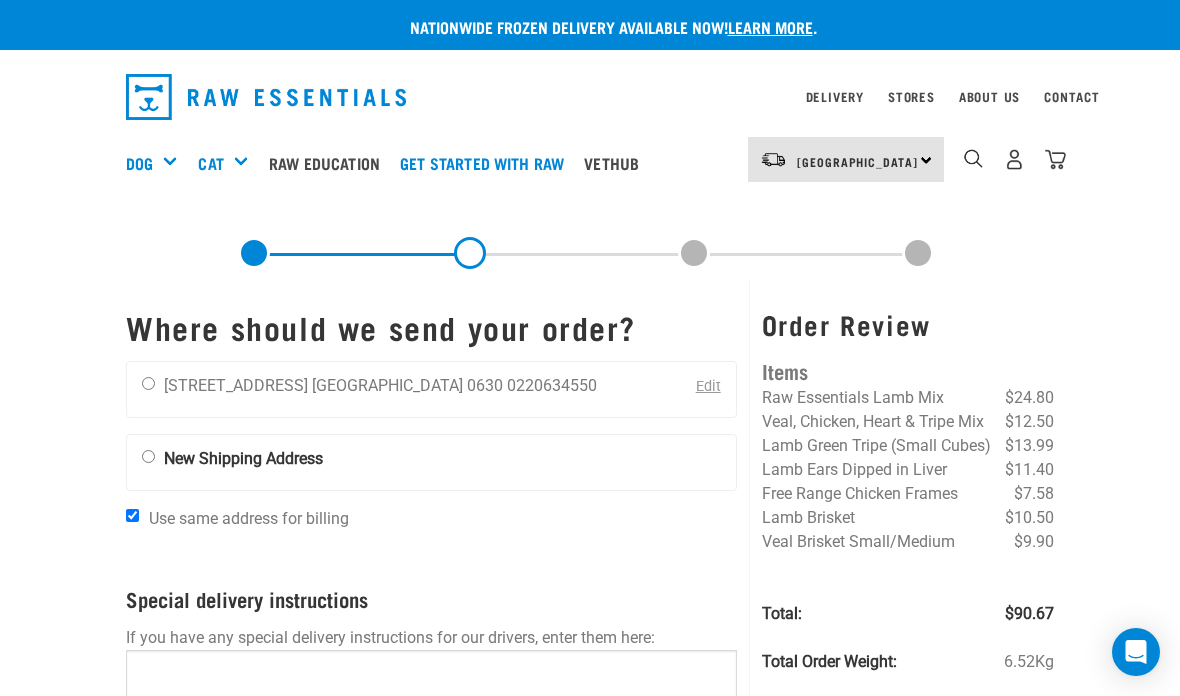 scroll, scrollTop: 0, scrollLeft: 0, axis: both 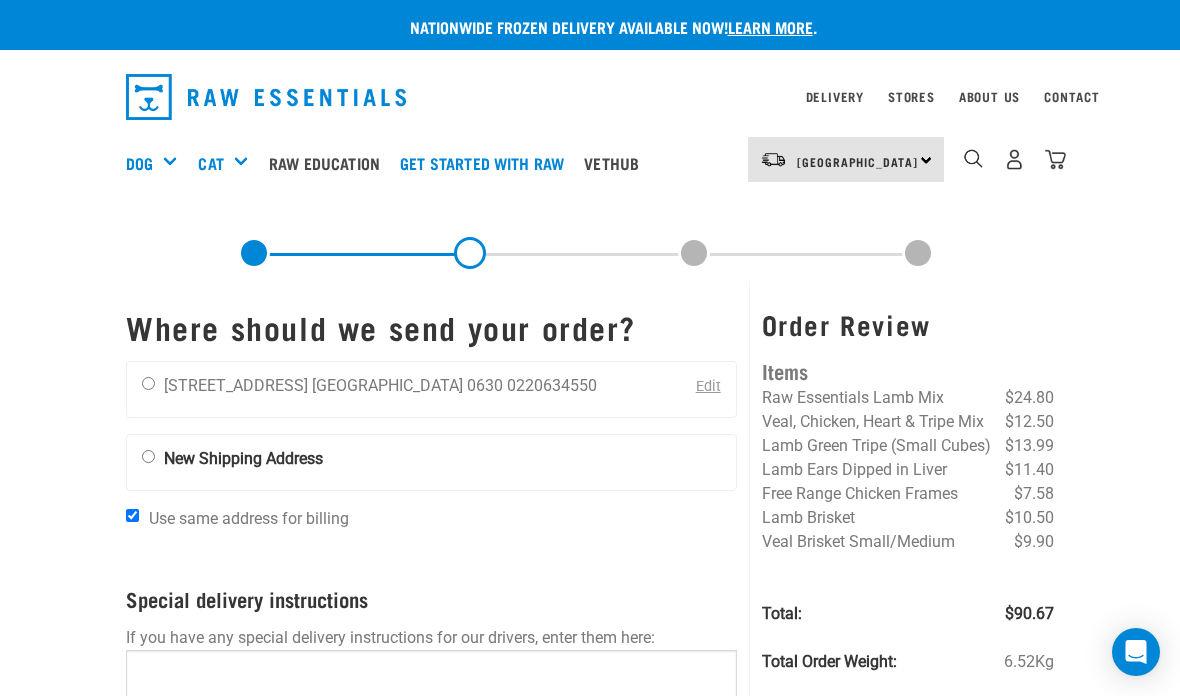 click on "0220634550" at bounding box center (552, 385) 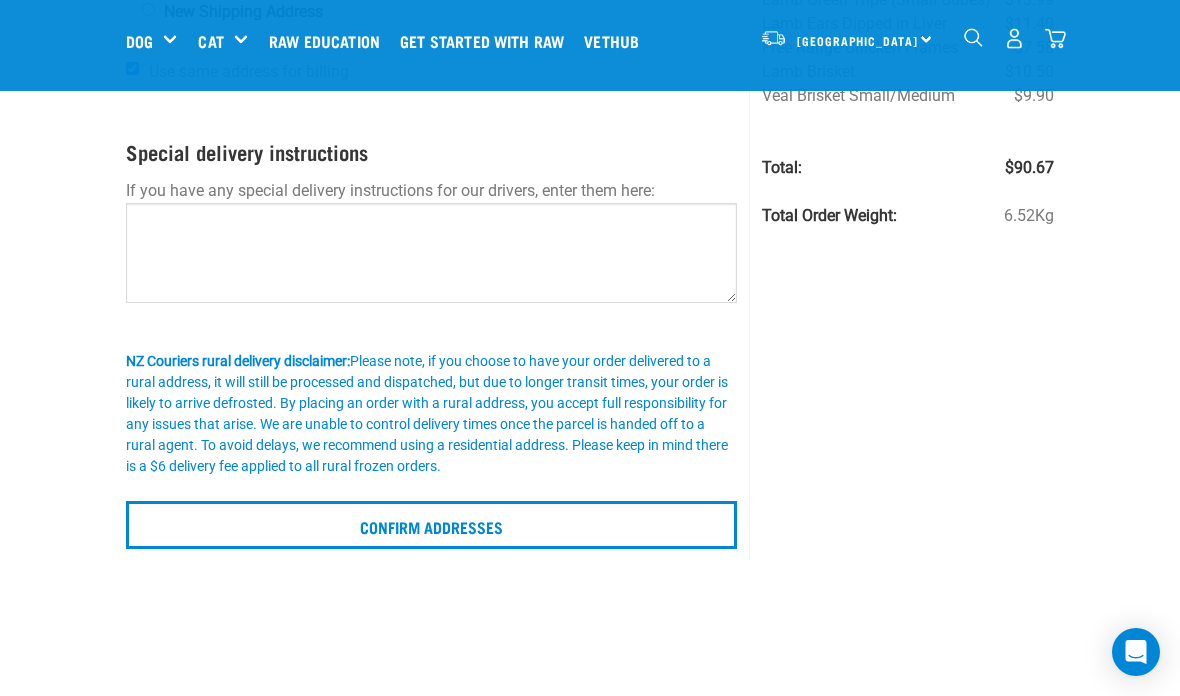scroll, scrollTop: 295, scrollLeft: 0, axis: vertical 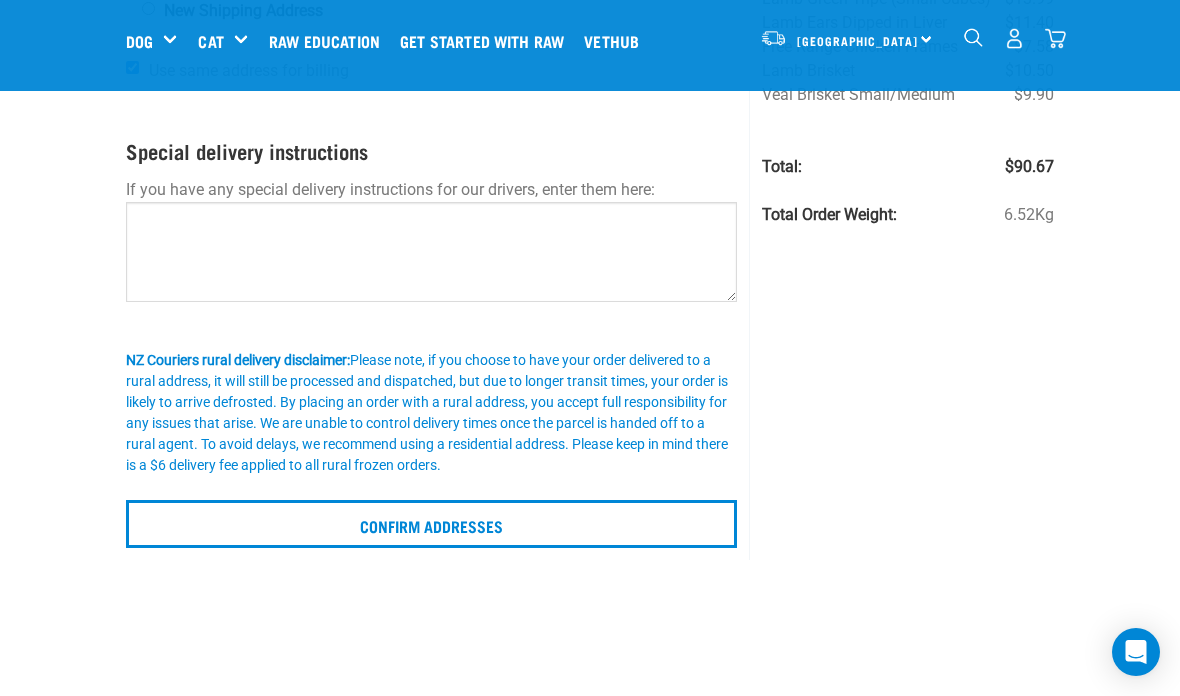 click on "Confirm addresses" at bounding box center (431, 524) 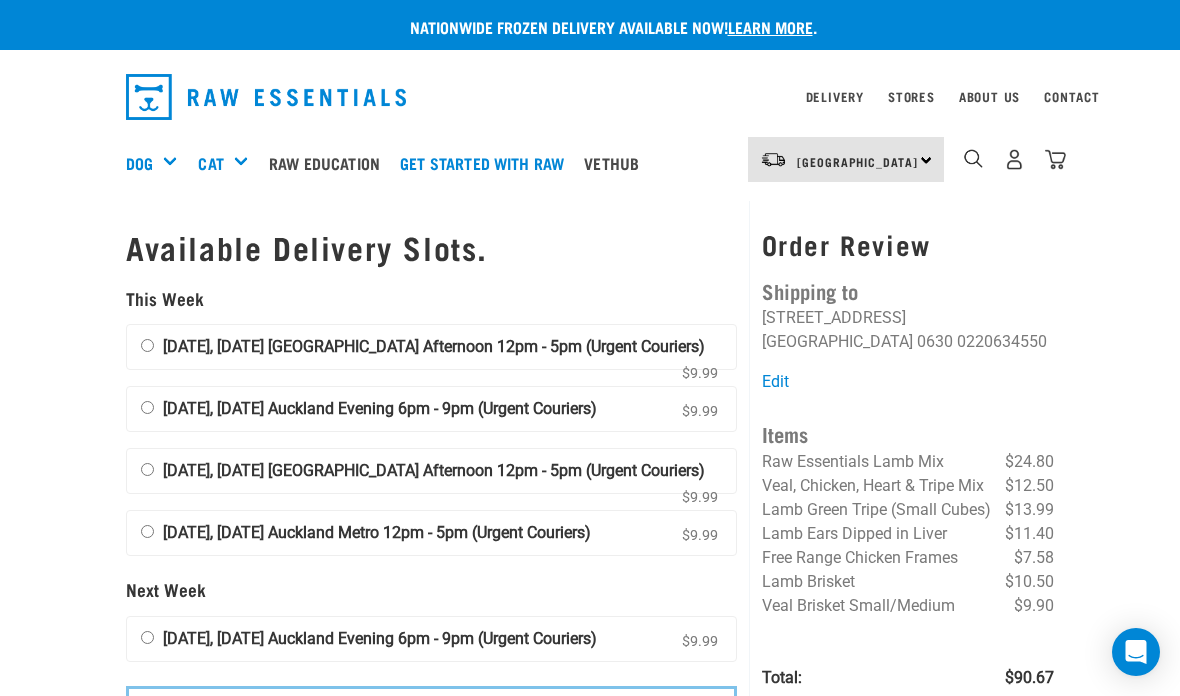 scroll, scrollTop: 0, scrollLeft: 0, axis: both 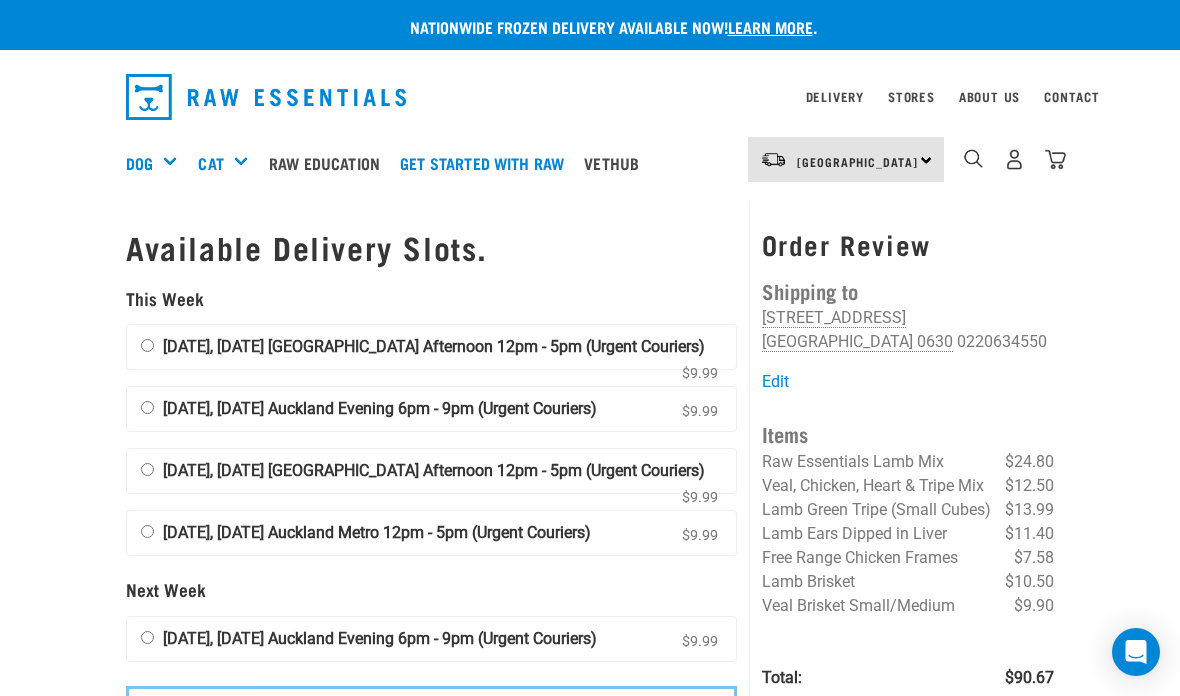 click on "[DATE], [DATE] [GEOGRAPHIC_DATA]  Afternoon 12pm - 5pm (Urgent Couriers) $9.99" at bounding box center [431, 347] 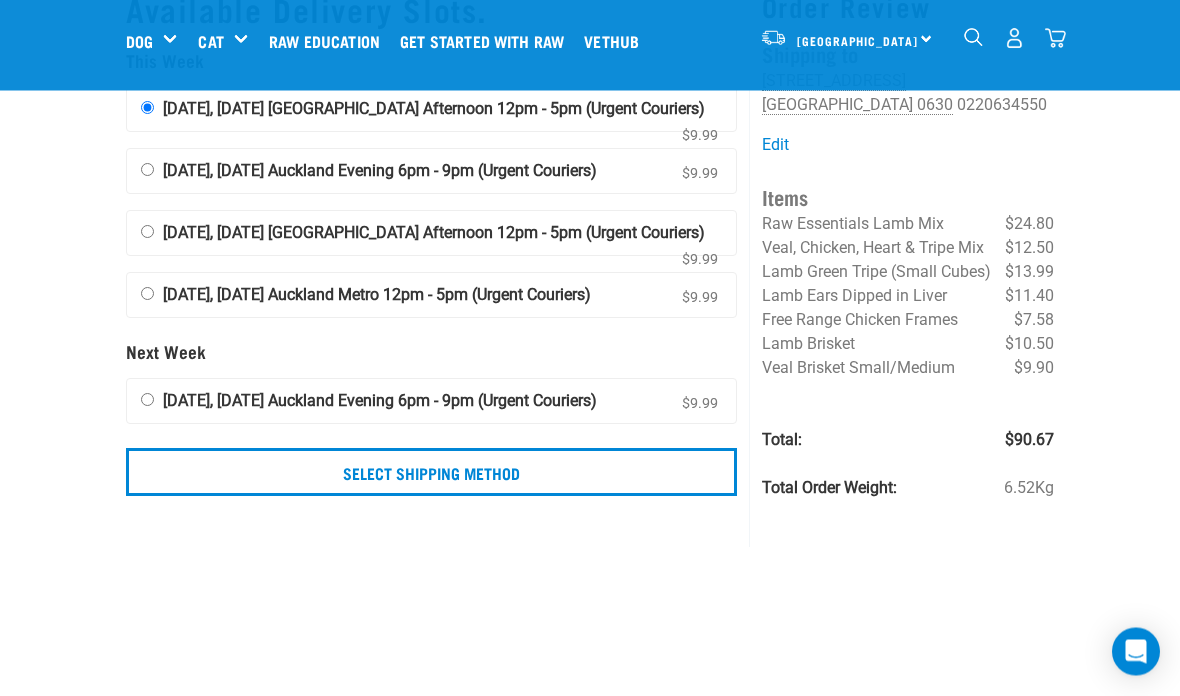 scroll, scrollTop: 102, scrollLeft: 0, axis: vertical 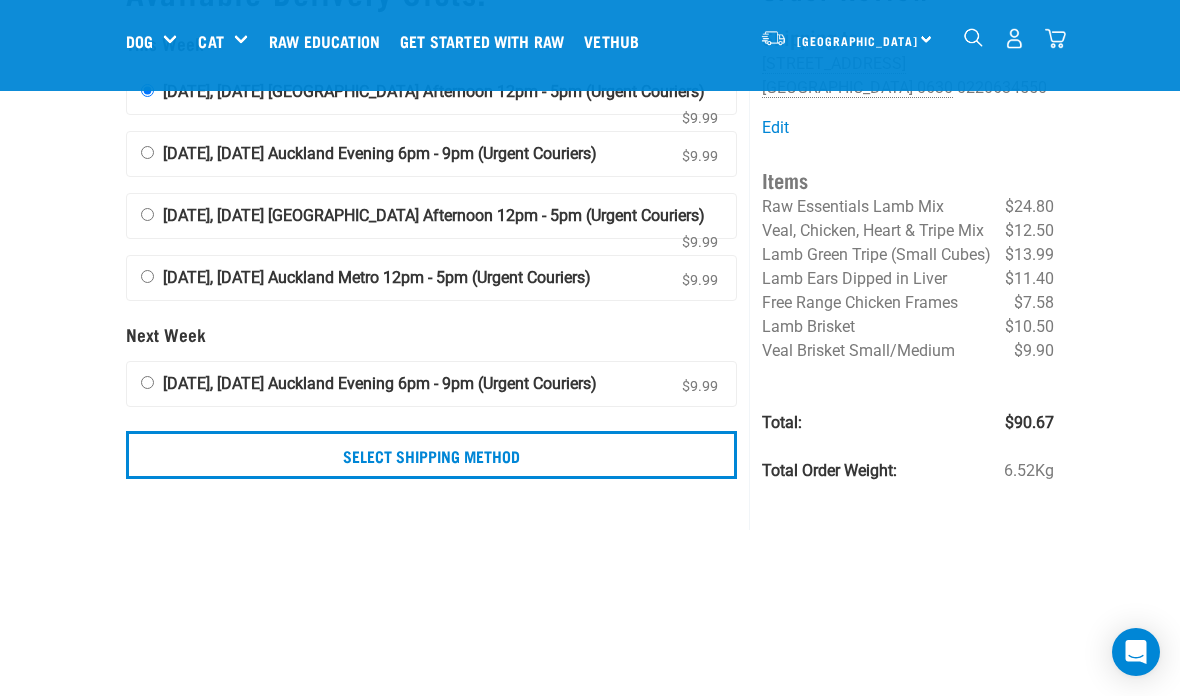 click on "Select Shipping Method" at bounding box center (431, 455) 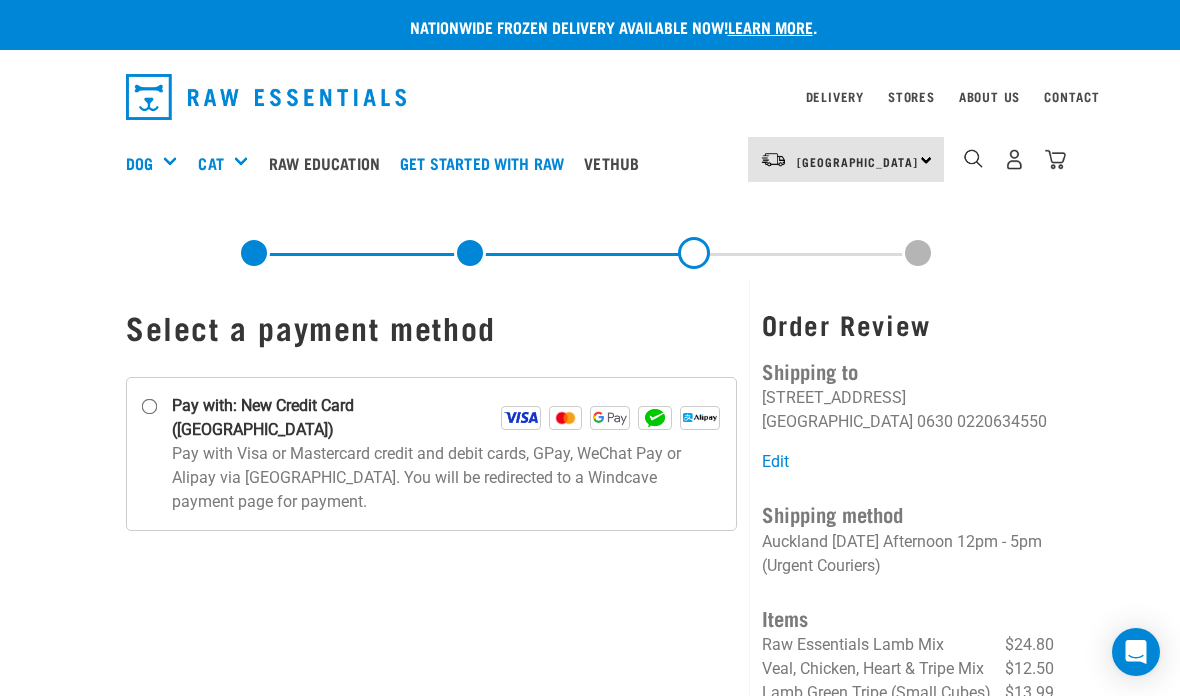 scroll, scrollTop: 0, scrollLeft: 0, axis: both 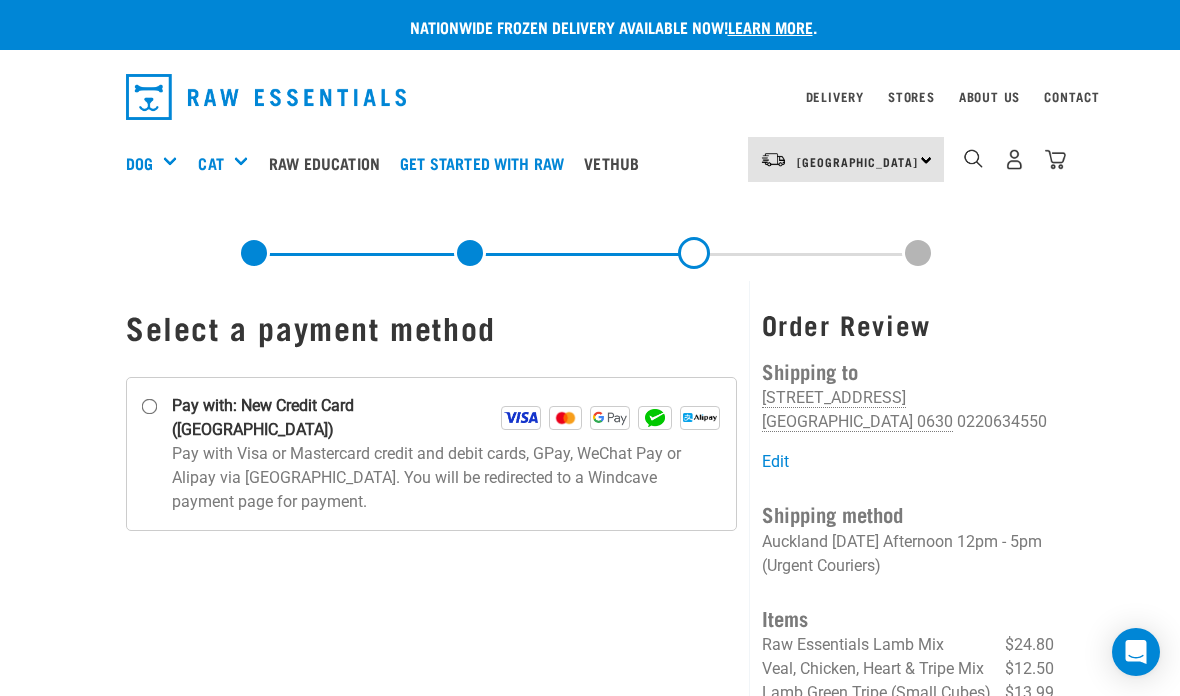 click on "Pay with: New Credit Card ([GEOGRAPHIC_DATA])" at bounding box center (150, 407) 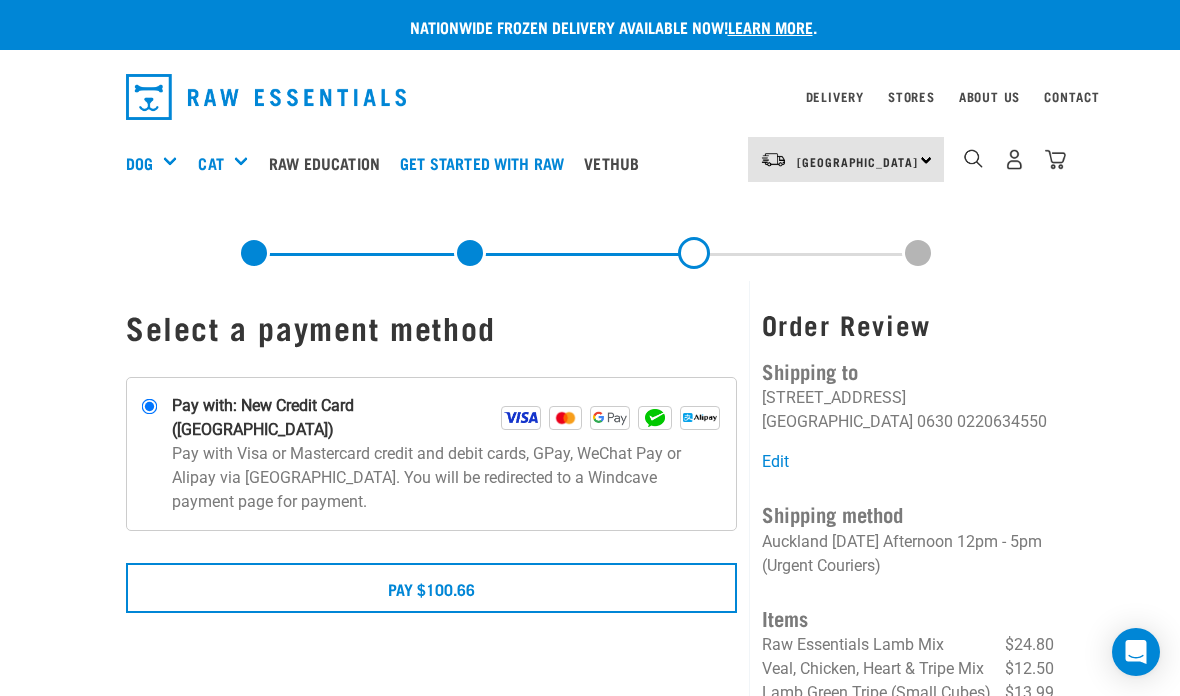 scroll, scrollTop: 0, scrollLeft: 0, axis: both 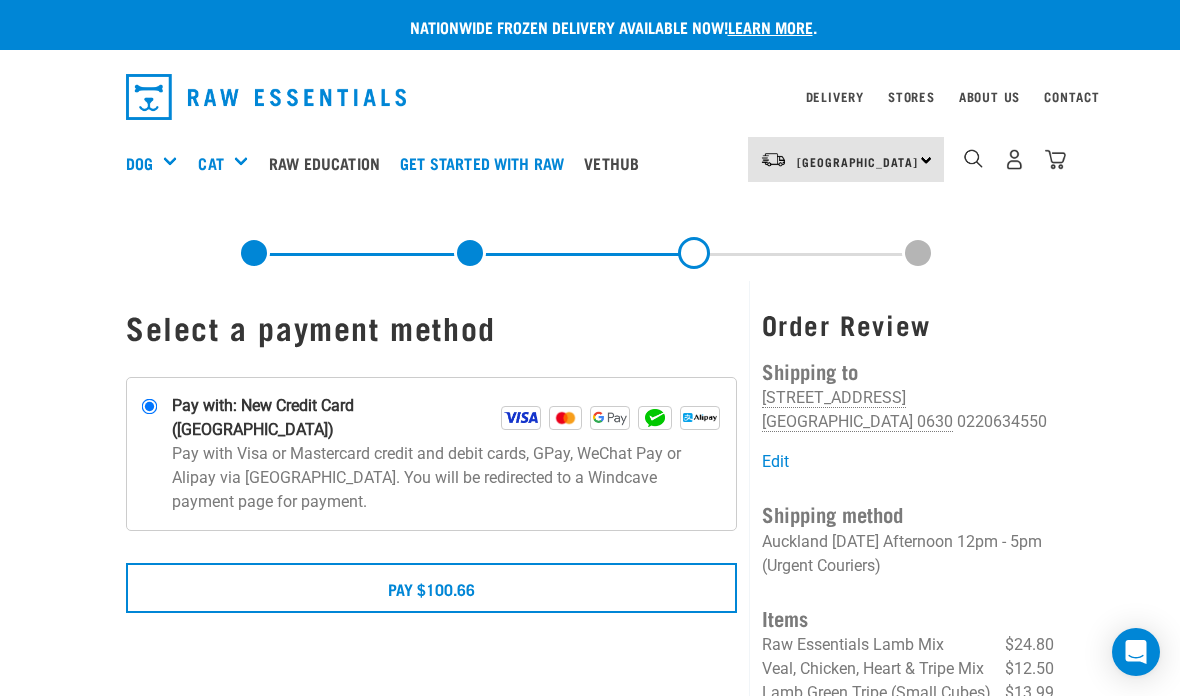click on "Pay $100.66" at bounding box center (431, 588) 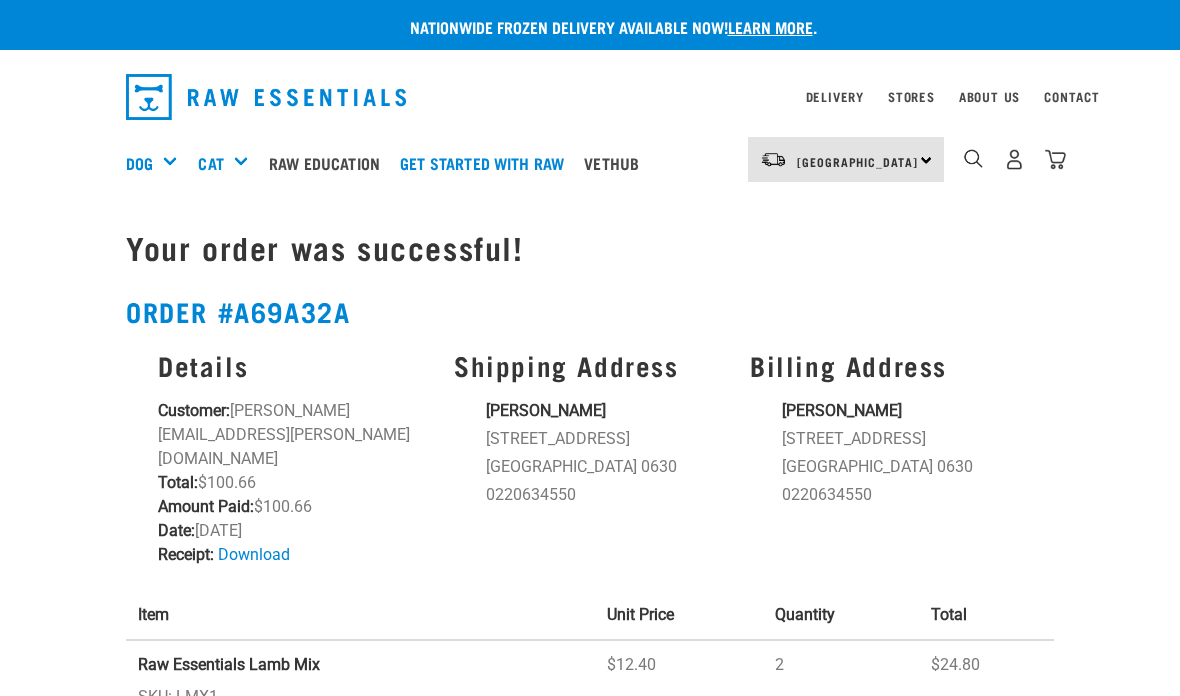 scroll, scrollTop: 0, scrollLeft: 0, axis: both 